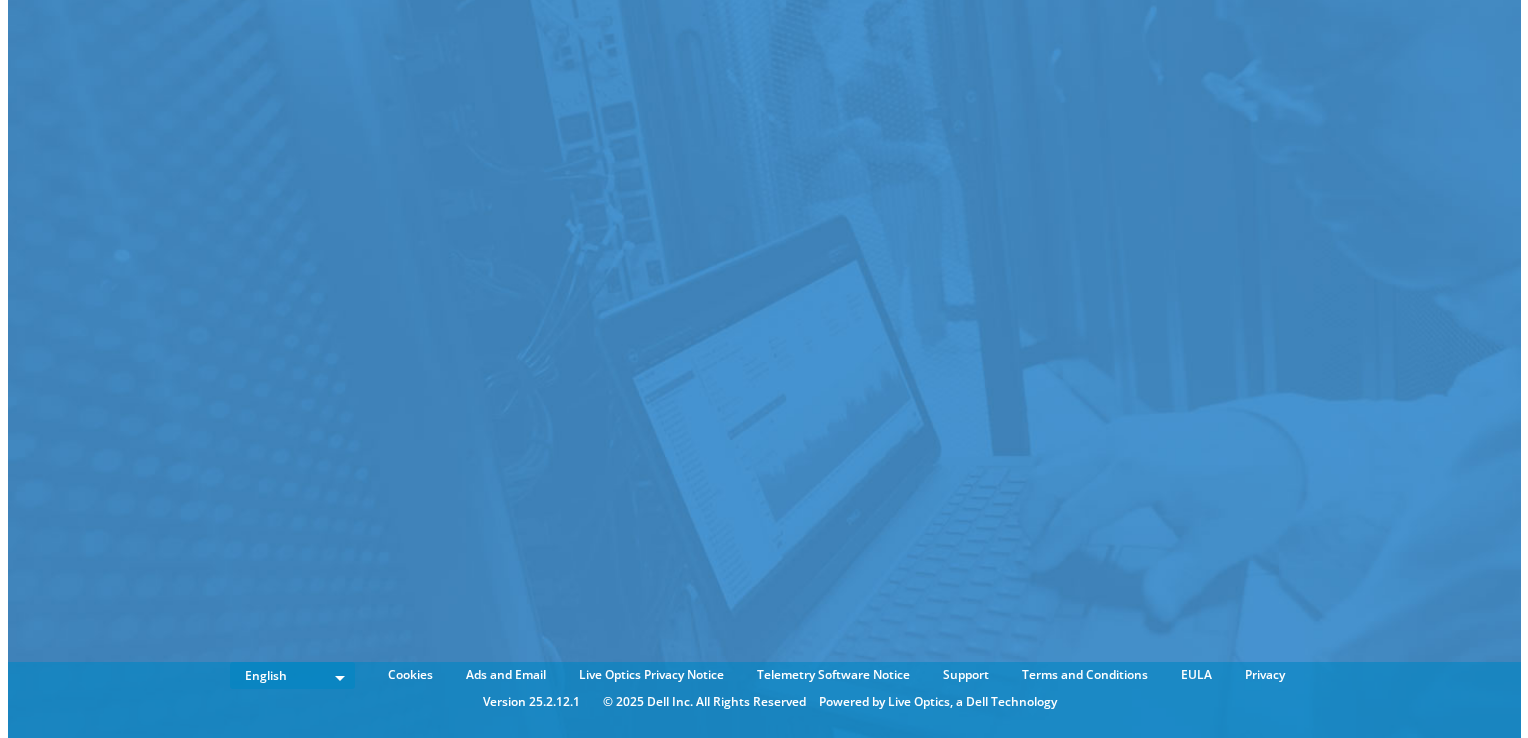 scroll, scrollTop: 0, scrollLeft: 0, axis: both 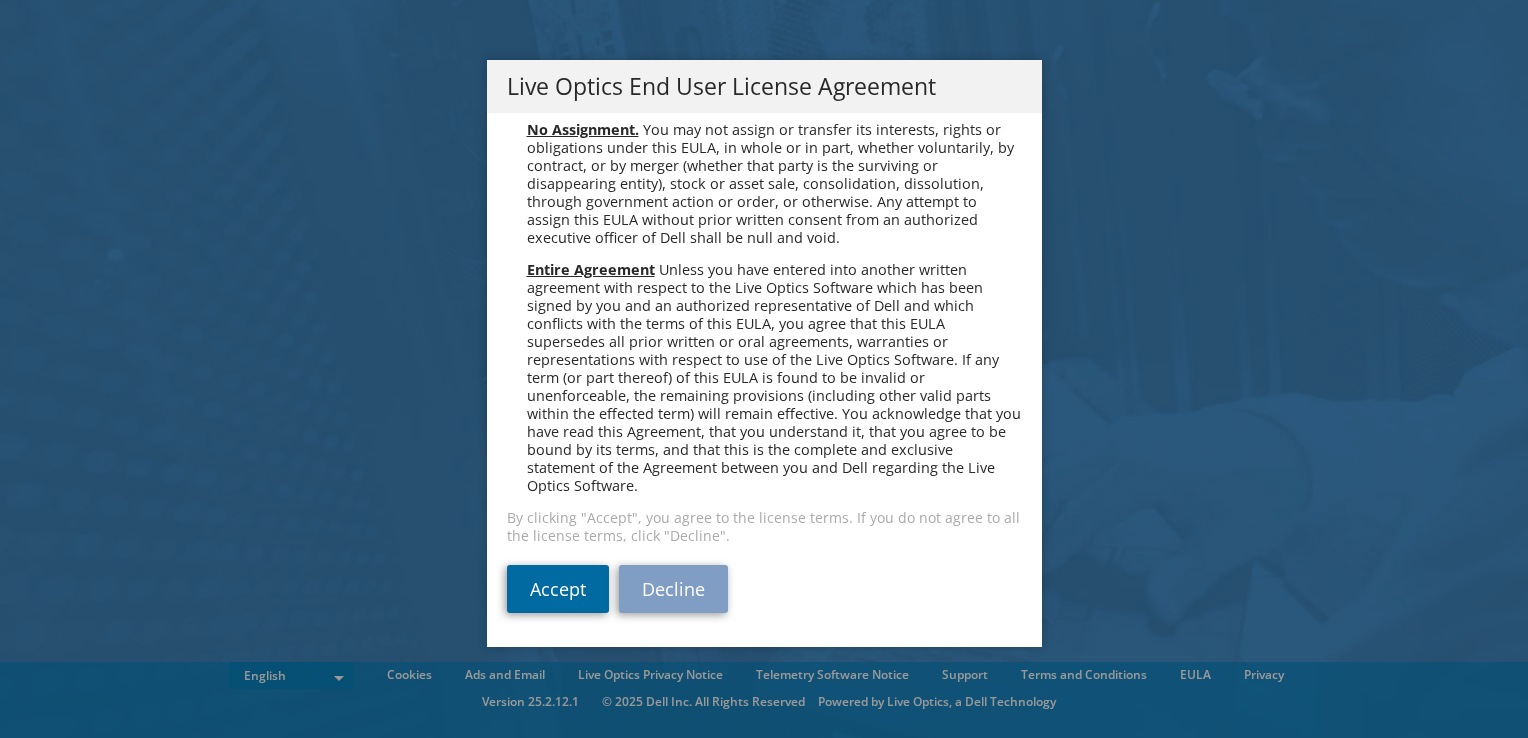 click on "Accept" at bounding box center (558, 589) 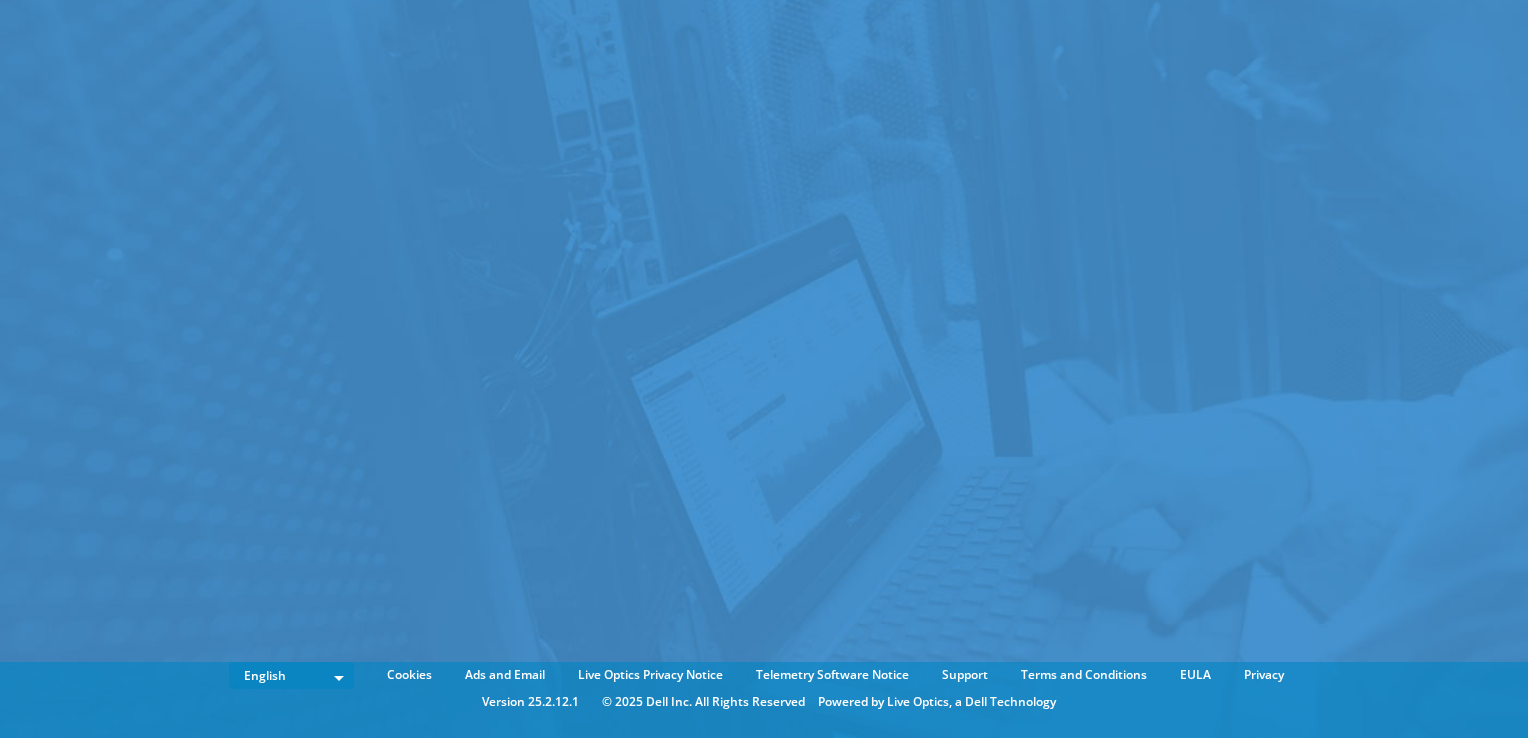 scroll, scrollTop: 0, scrollLeft: 0, axis: both 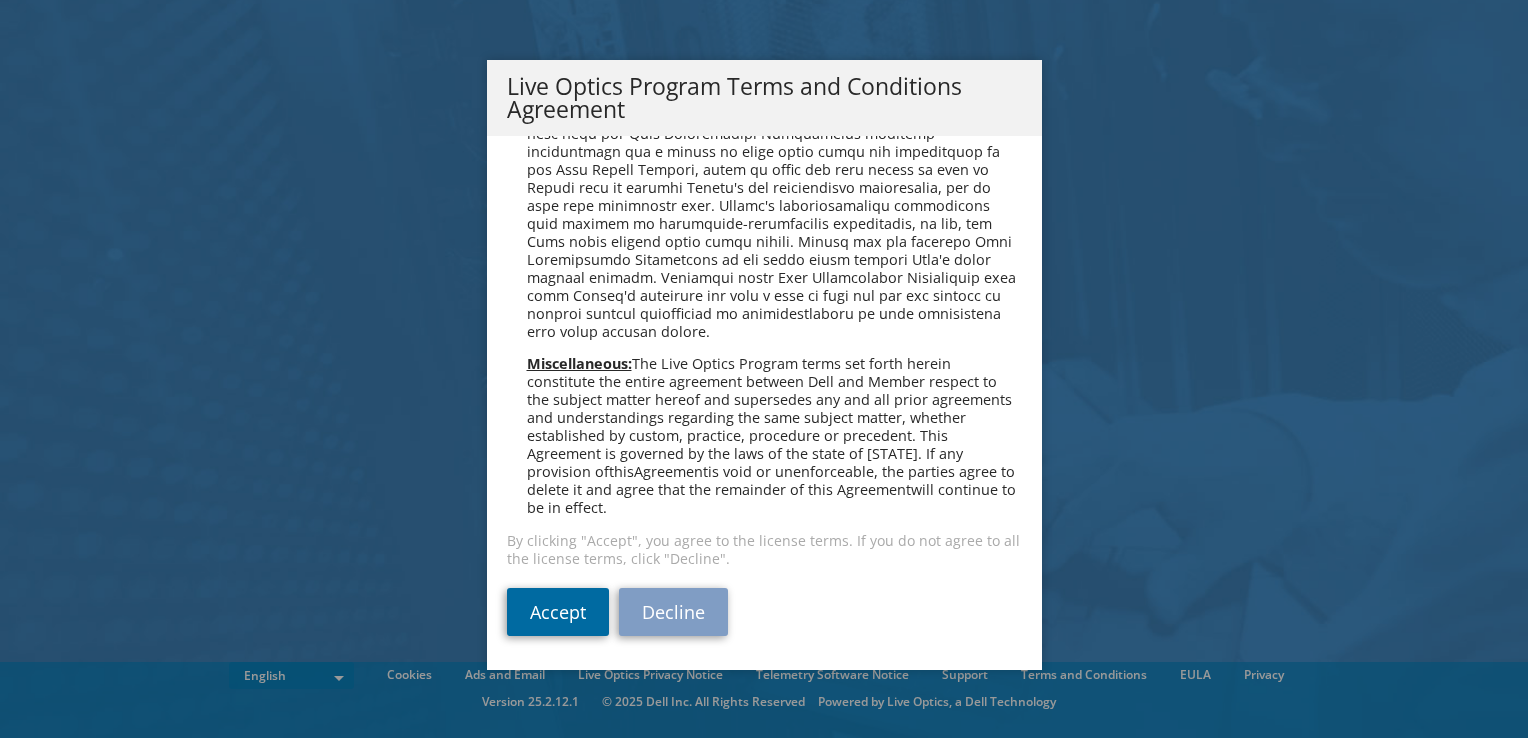 click on "Accept" at bounding box center [558, 612] 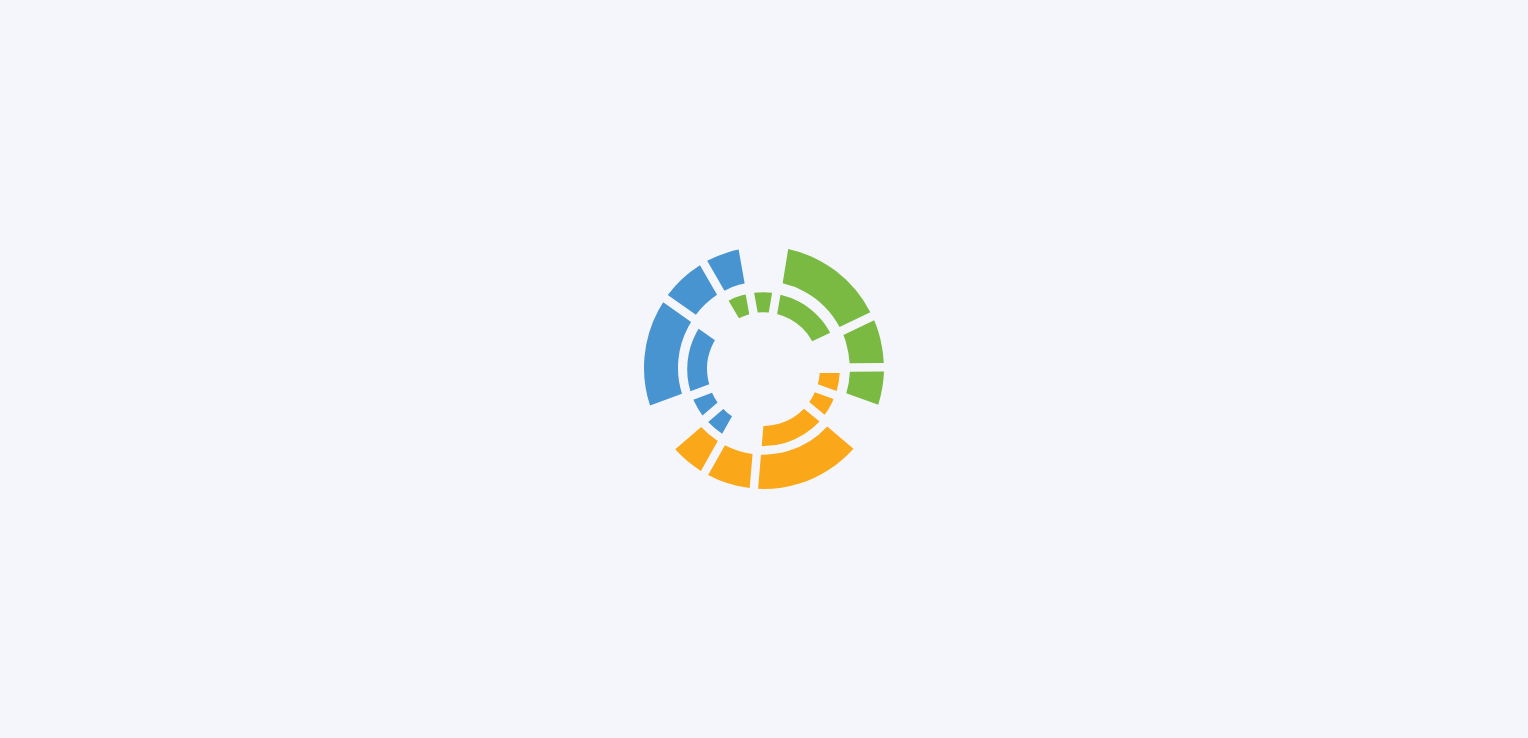 scroll, scrollTop: 0, scrollLeft: 0, axis: both 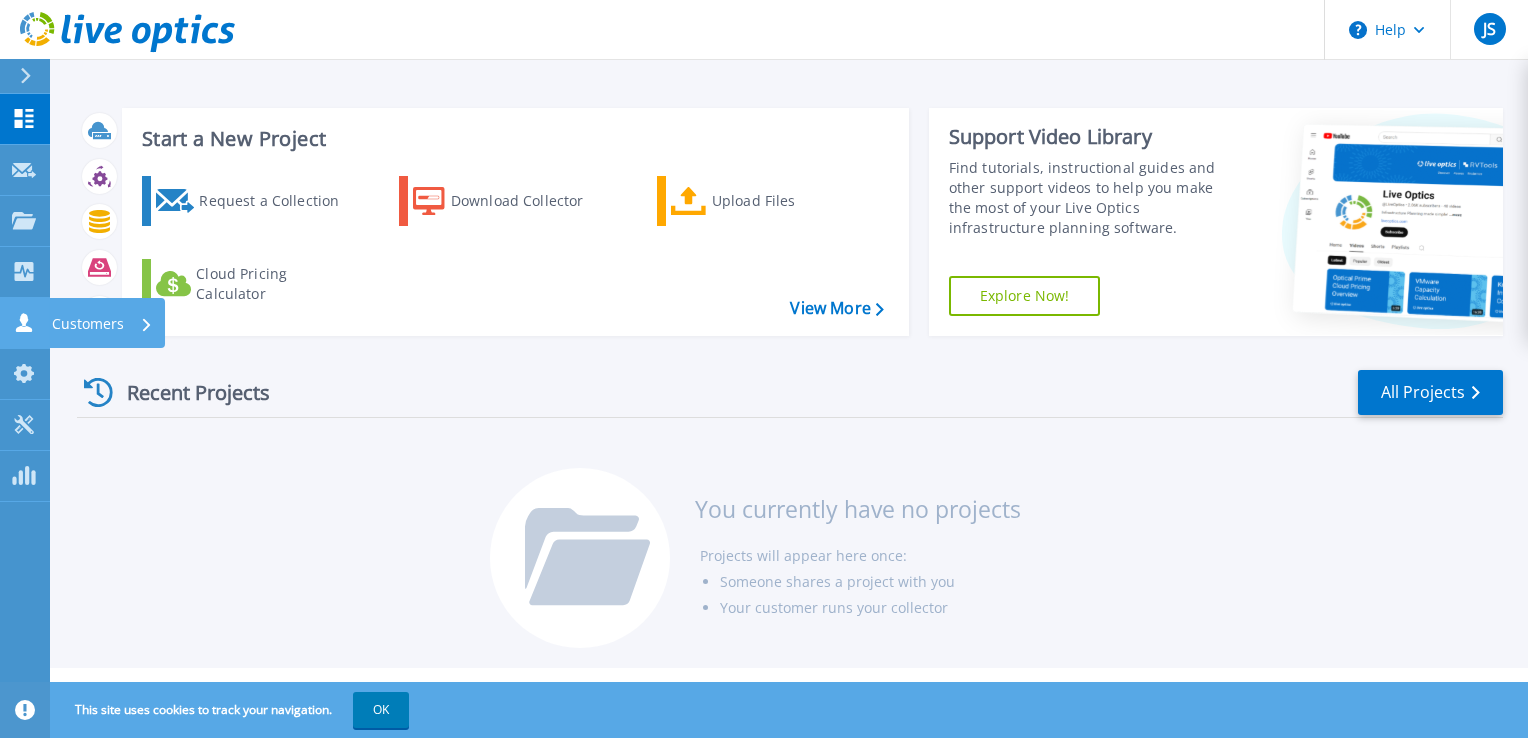 click on "Customers" at bounding box center [88, 324] 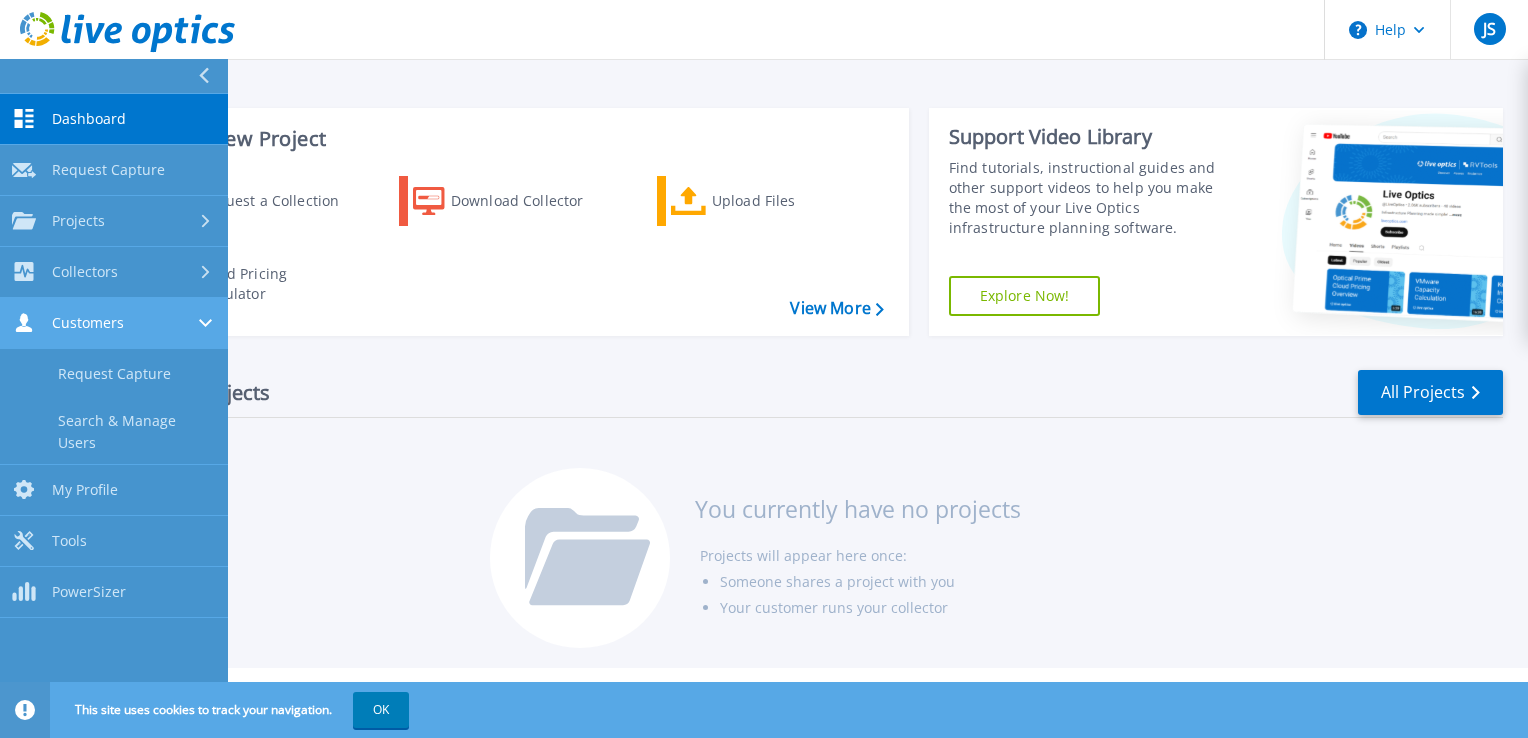 click 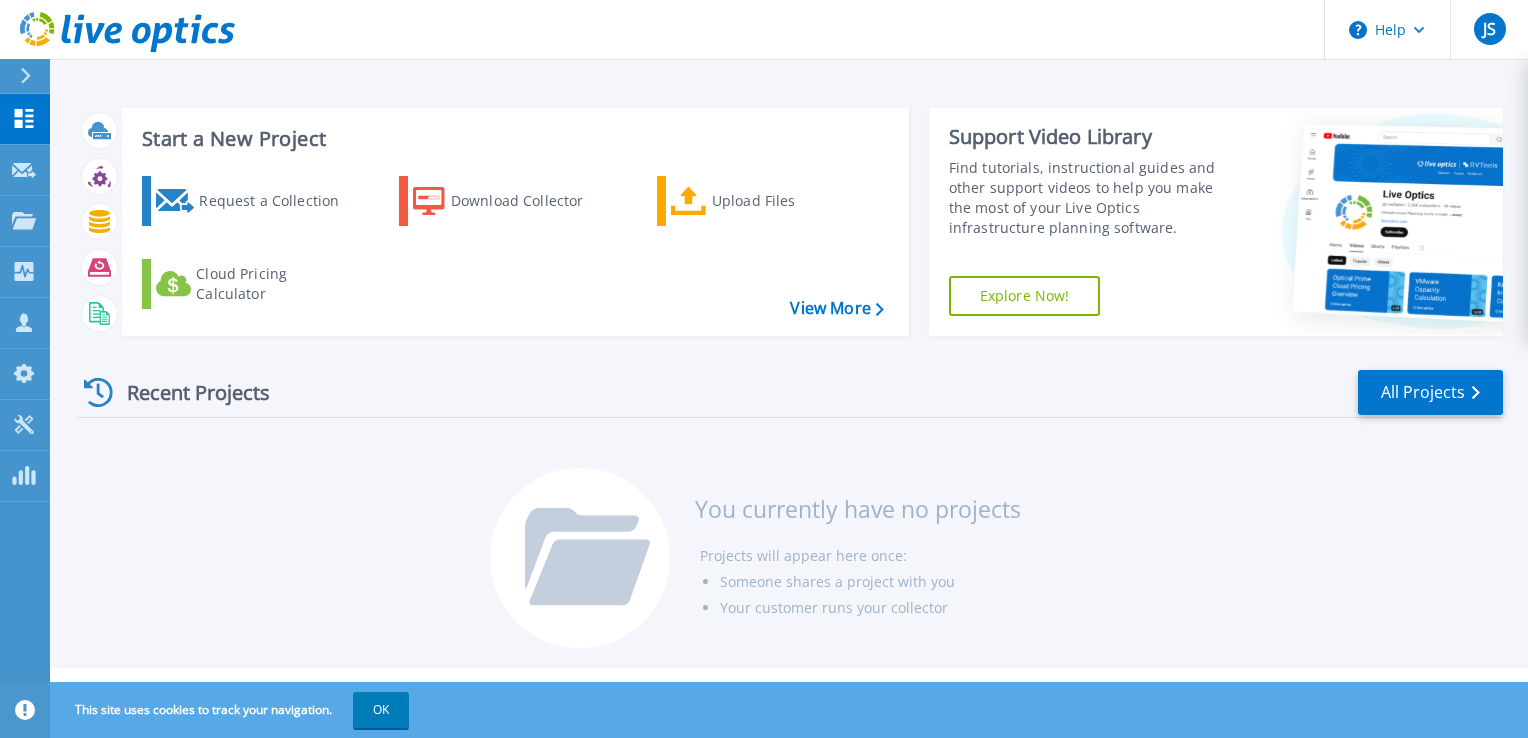 click on "Request a Collection     Download Collector     Upload Files     Cloud Pricing Calculator" at bounding box center (512, 243) 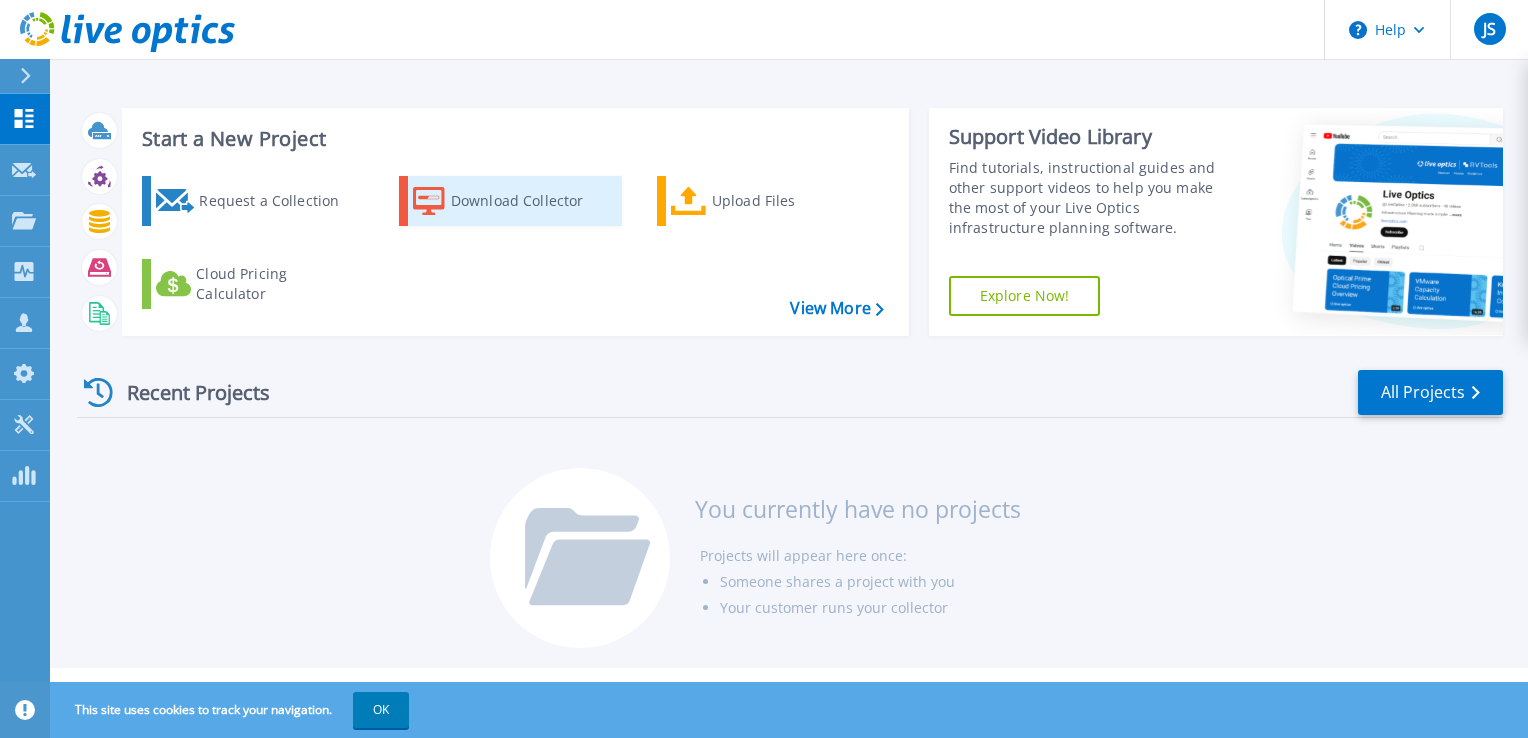 click on "Download Collector" at bounding box center (531, 201) 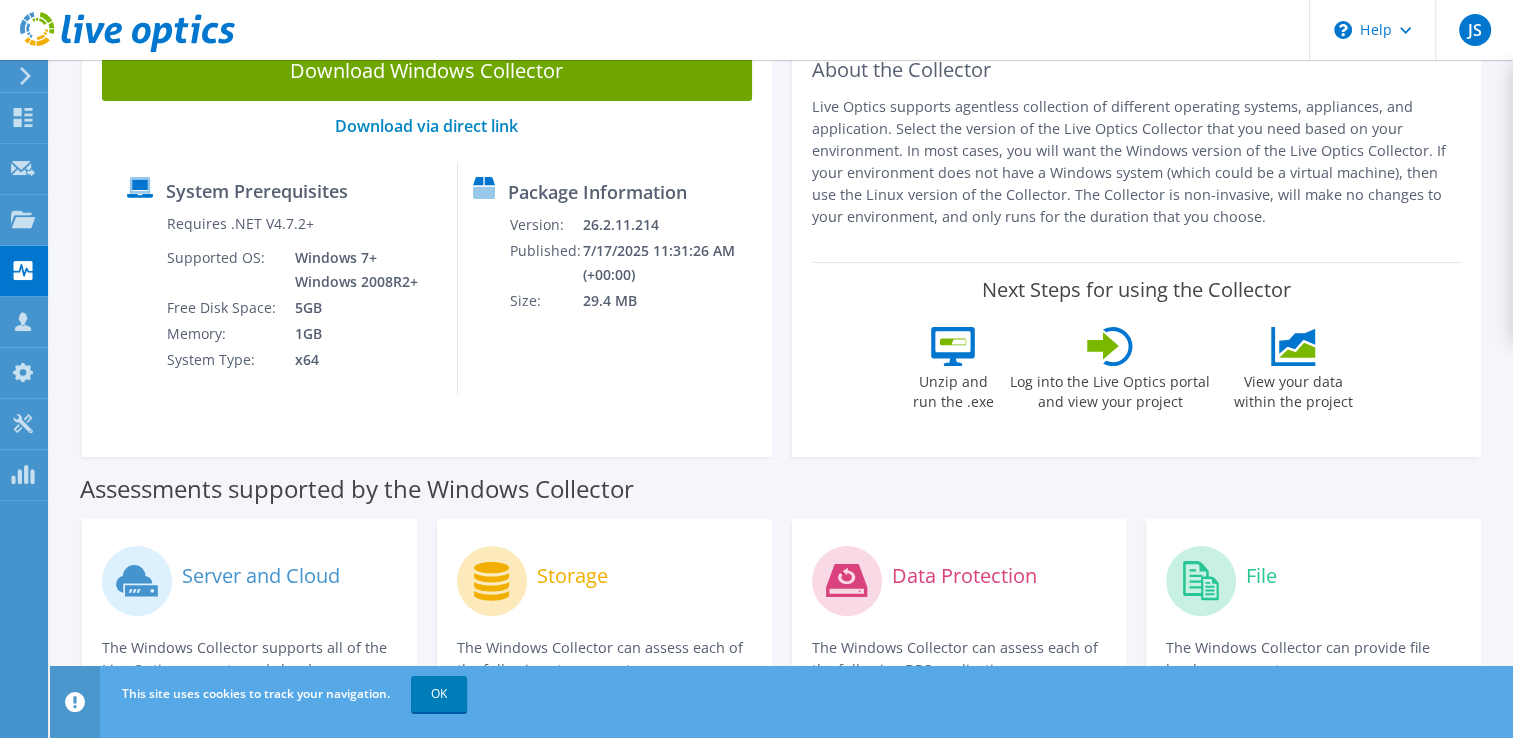 scroll, scrollTop: 400, scrollLeft: 0, axis: vertical 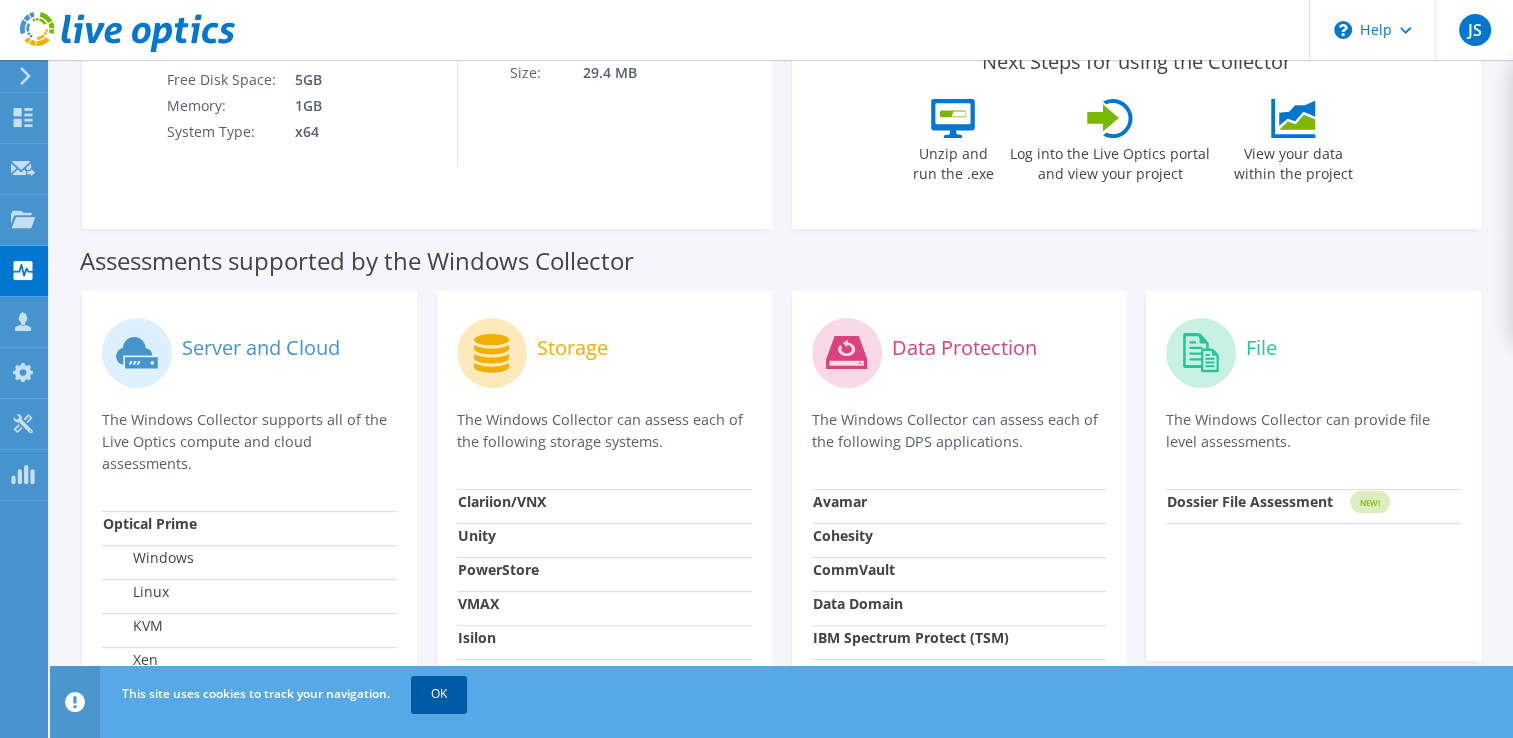 click on "OK" at bounding box center (439, 694) 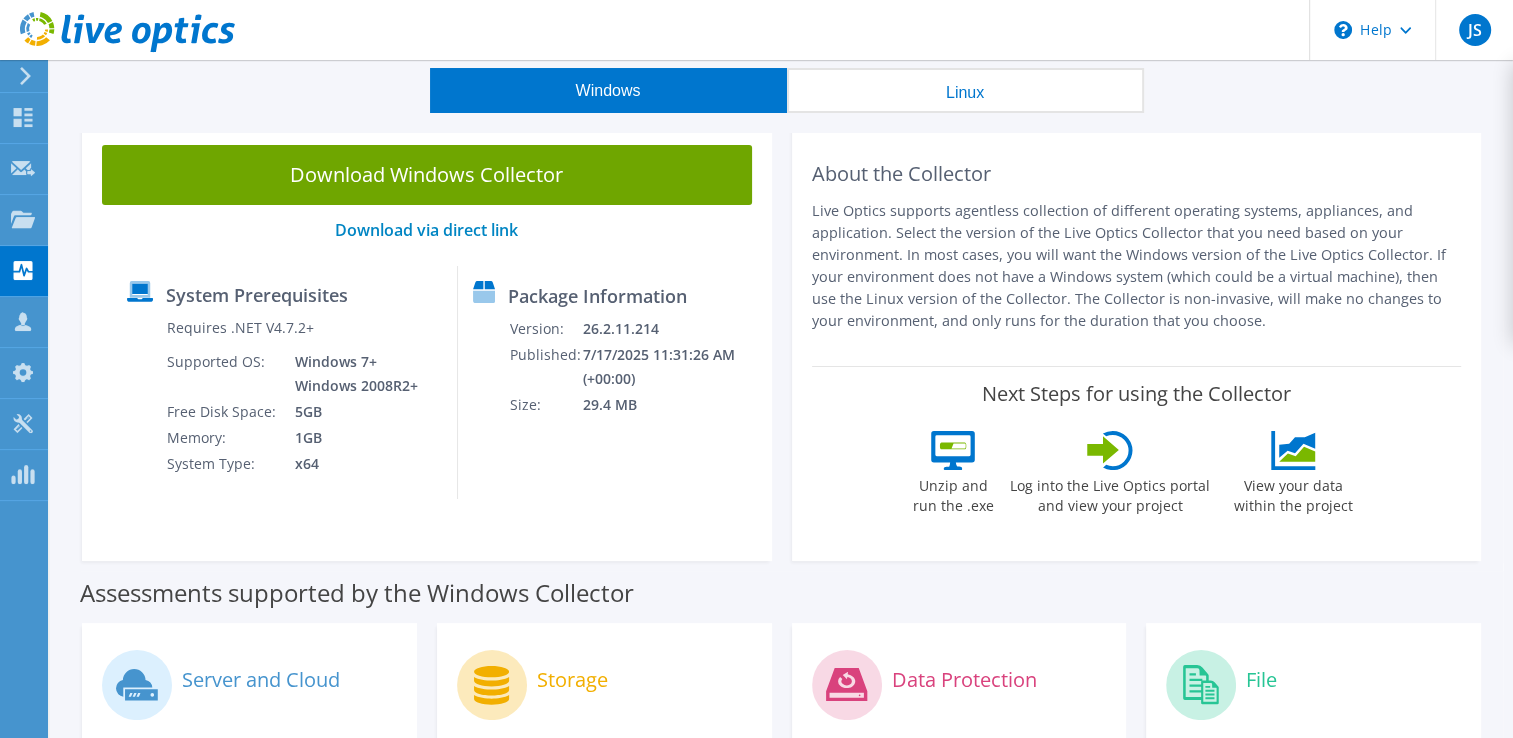 scroll, scrollTop: 0, scrollLeft: 0, axis: both 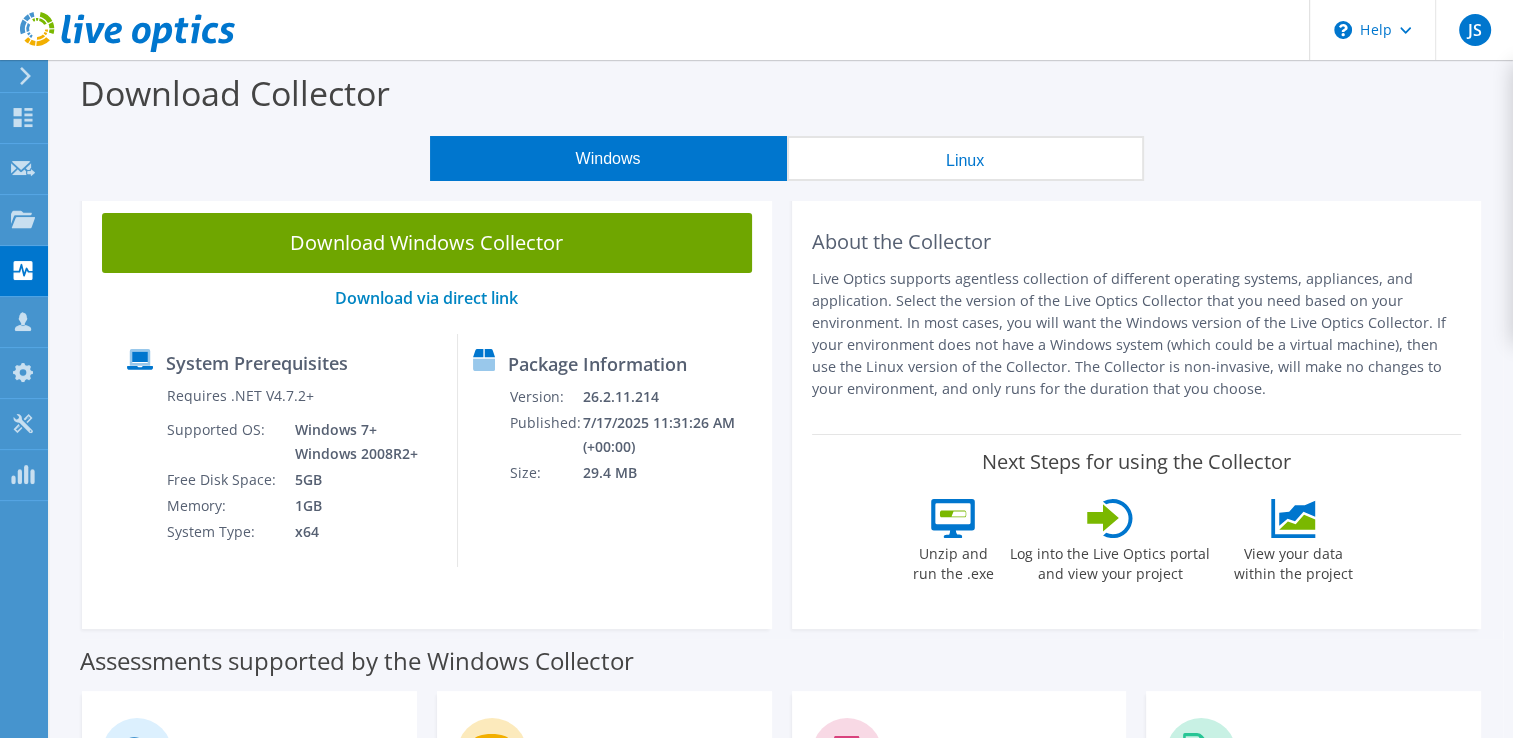 click on "Linux" at bounding box center (965, 158) 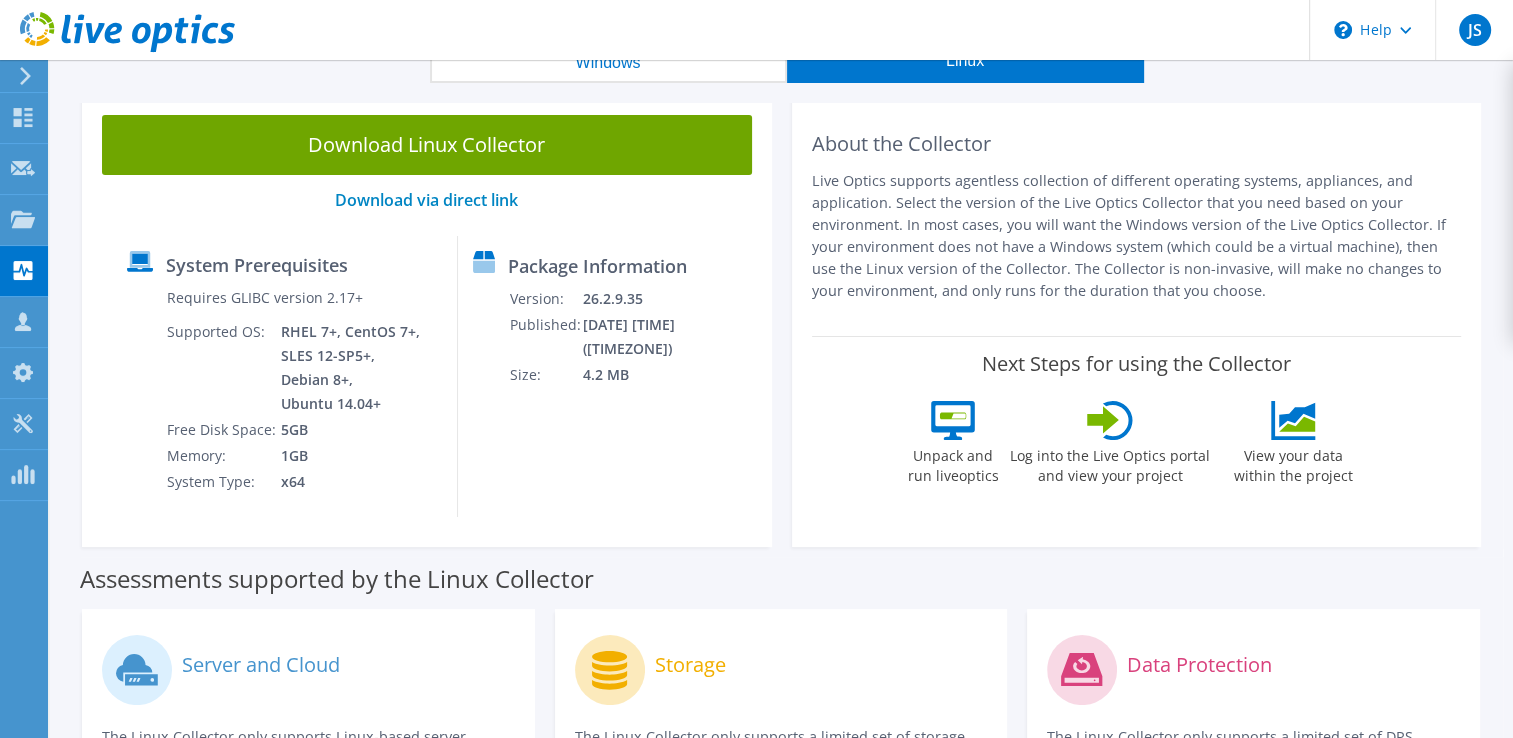 scroll, scrollTop: 0, scrollLeft: 0, axis: both 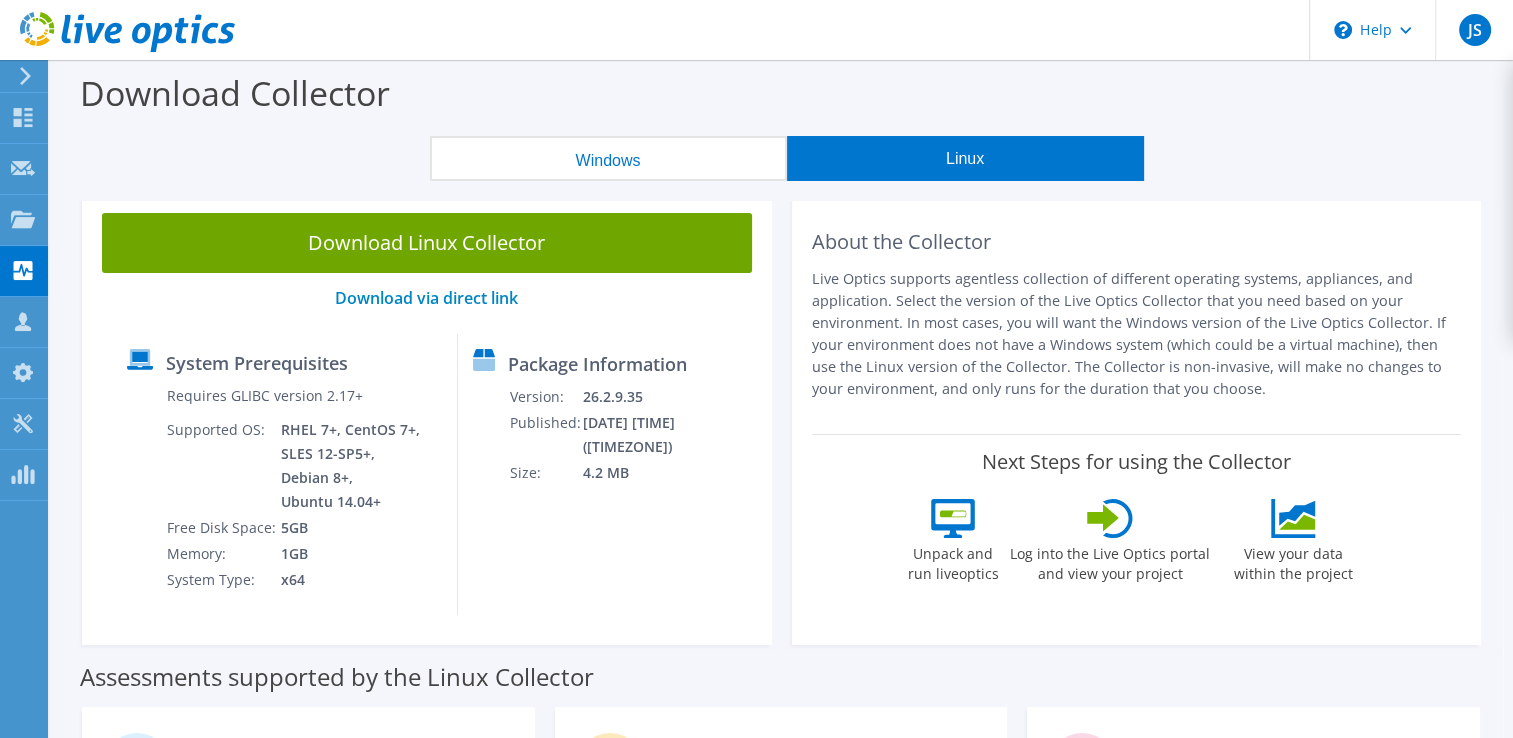 click on "Windows" at bounding box center (608, 158) 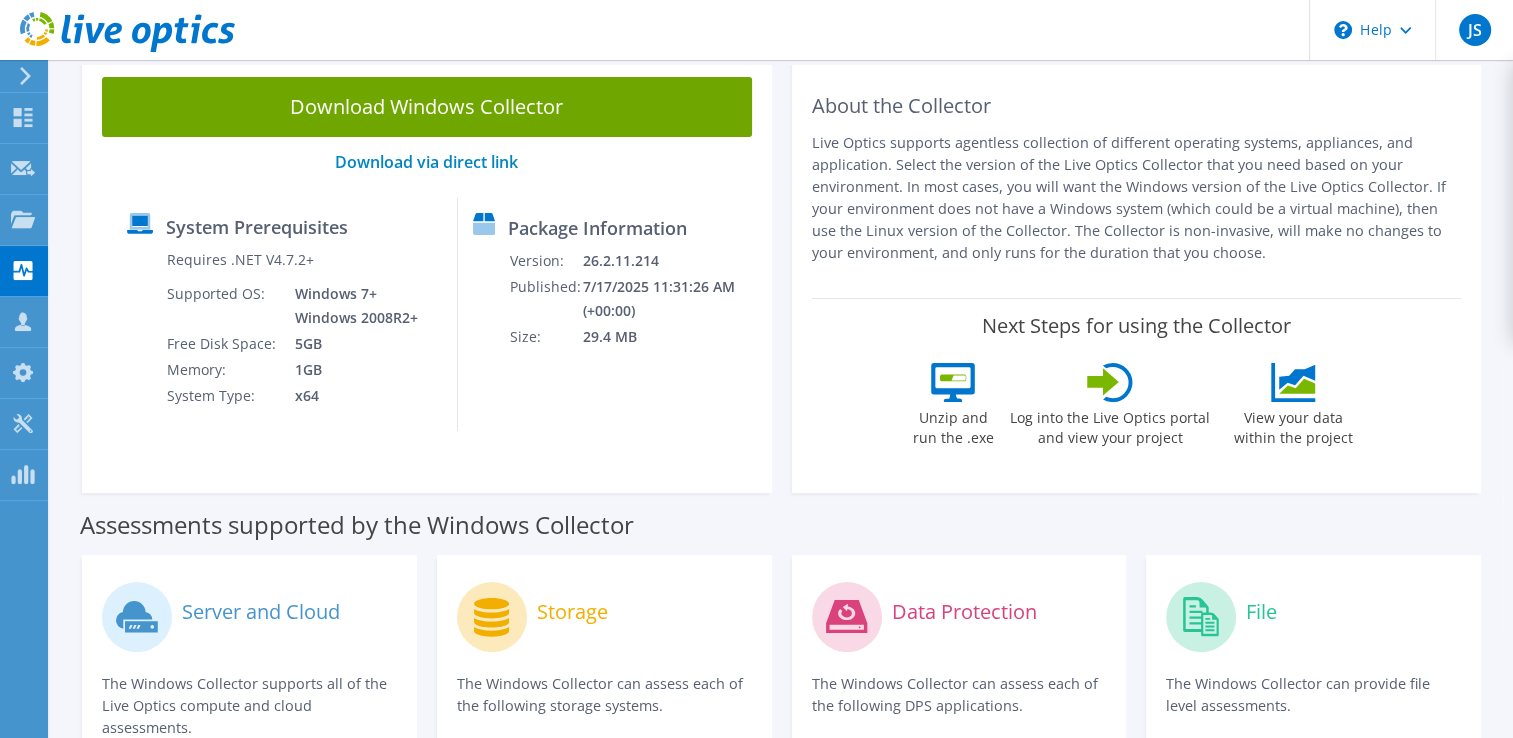 scroll, scrollTop: 0, scrollLeft: 0, axis: both 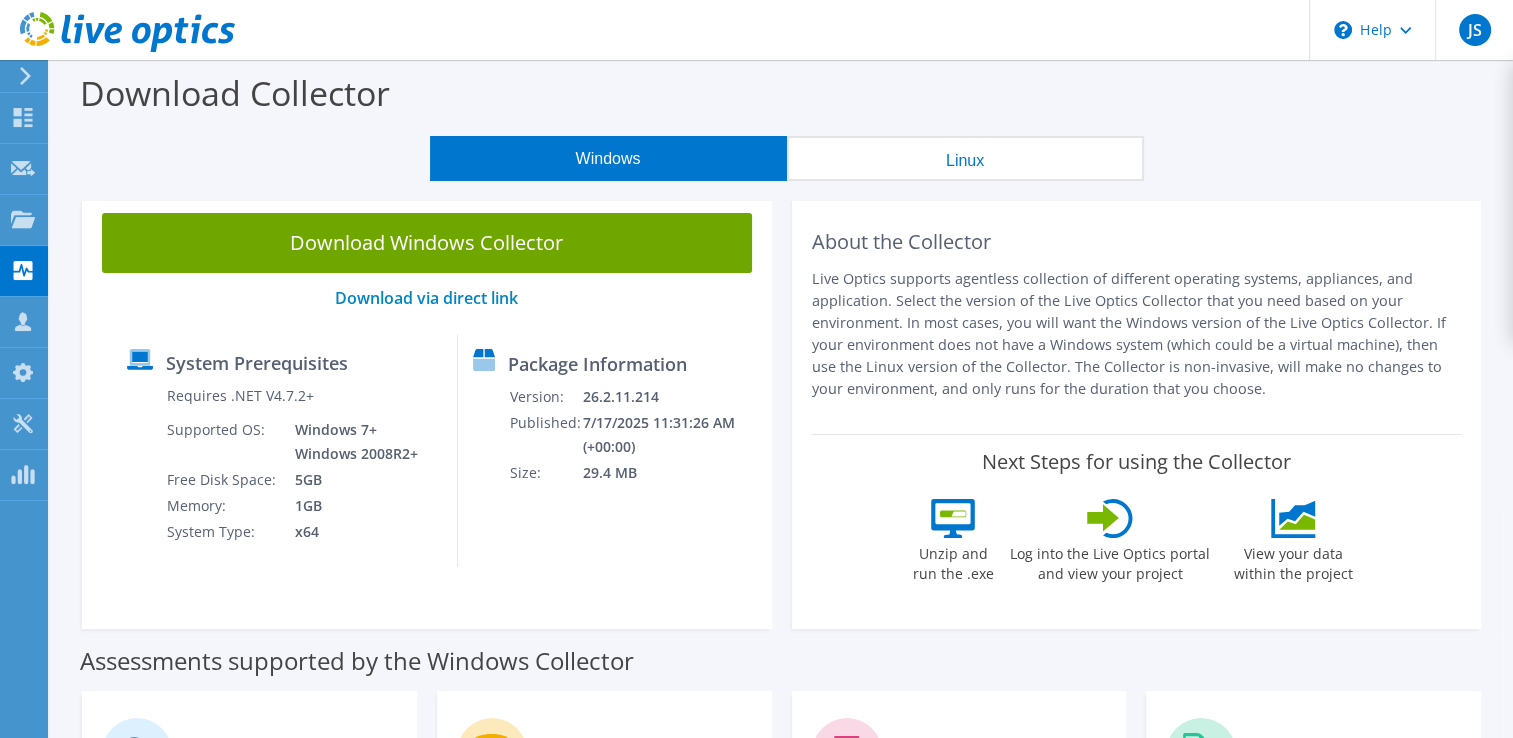click on "Linux" at bounding box center (965, 158) 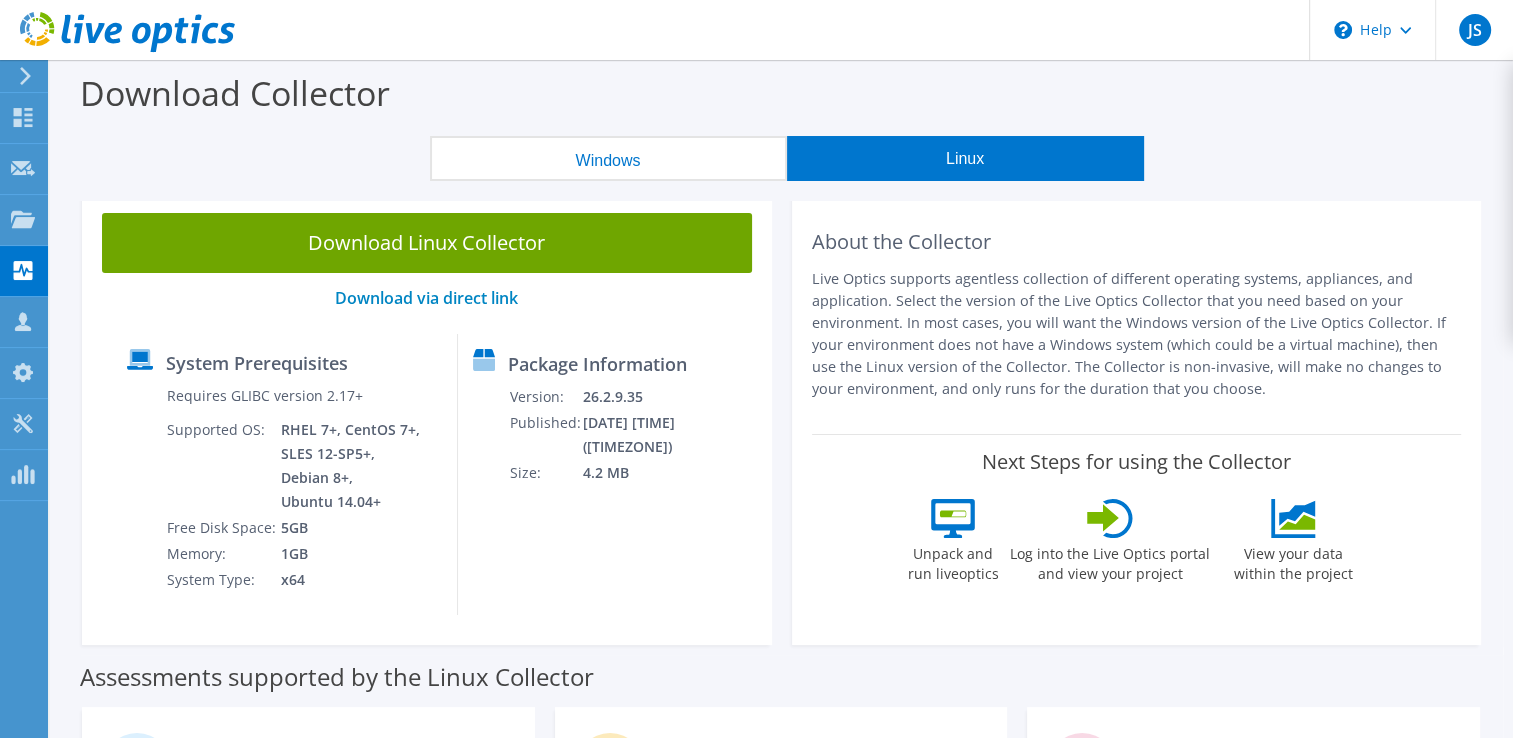 click on "Windows" at bounding box center [608, 158] 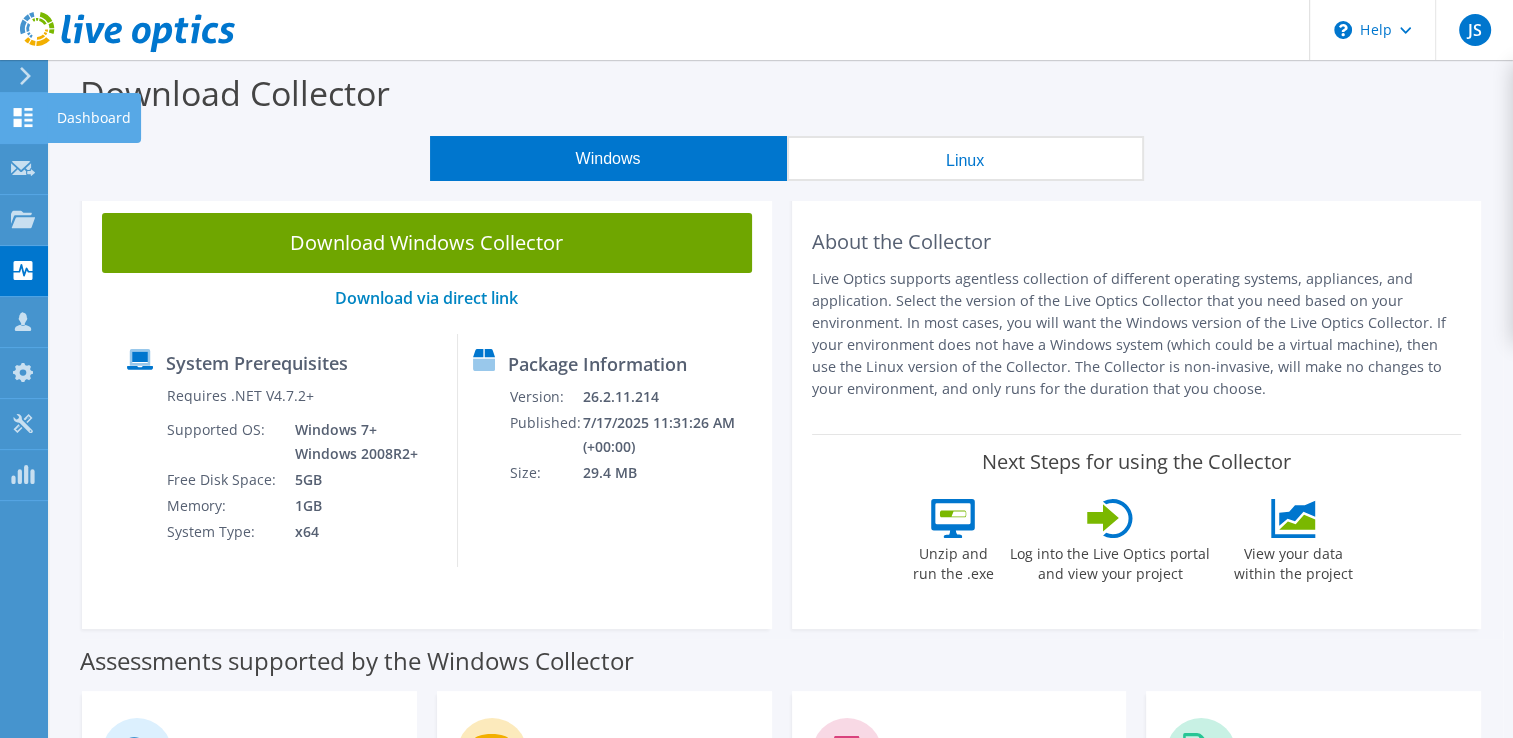click at bounding box center (23, 120) 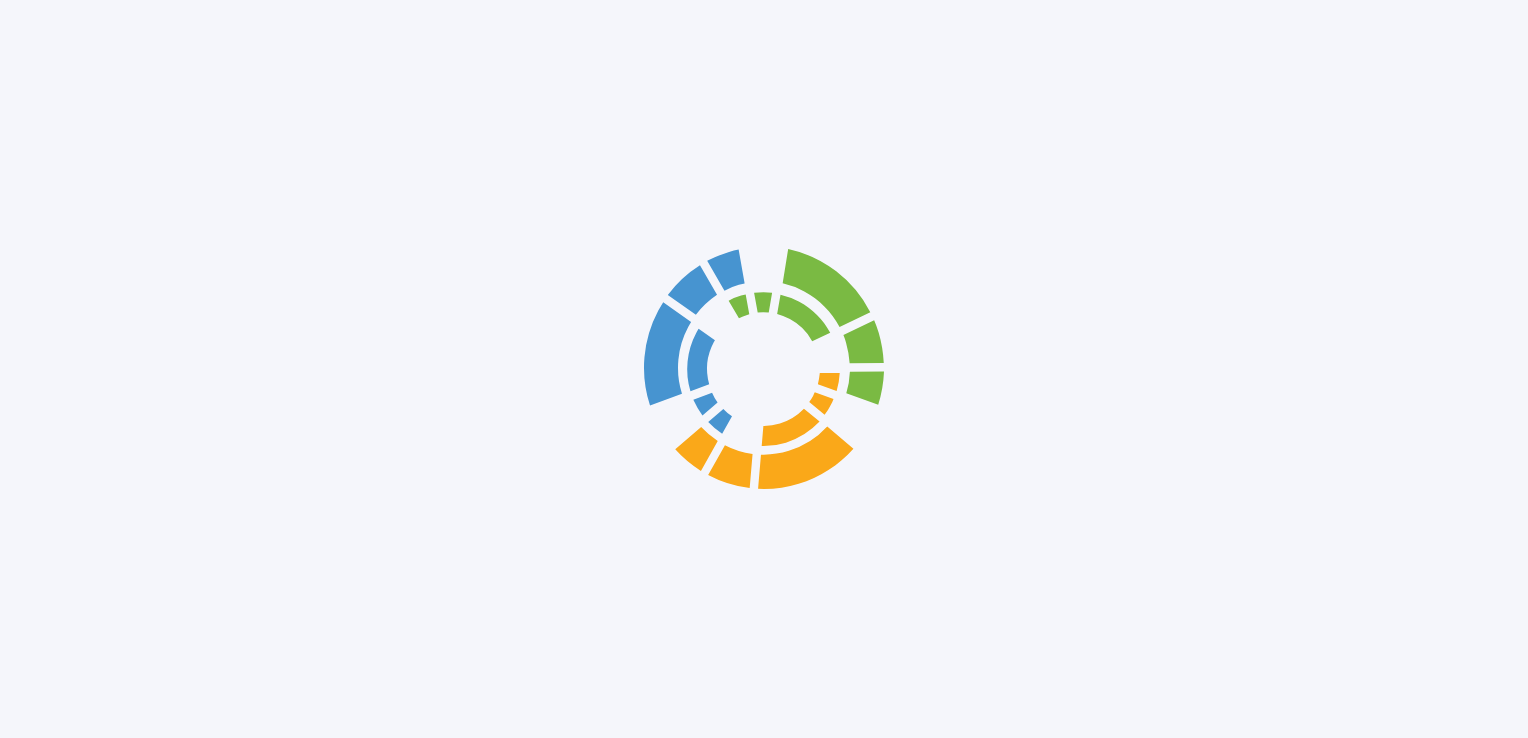 scroll, scrollTop: 0, scrollLeft: 0, axis: both 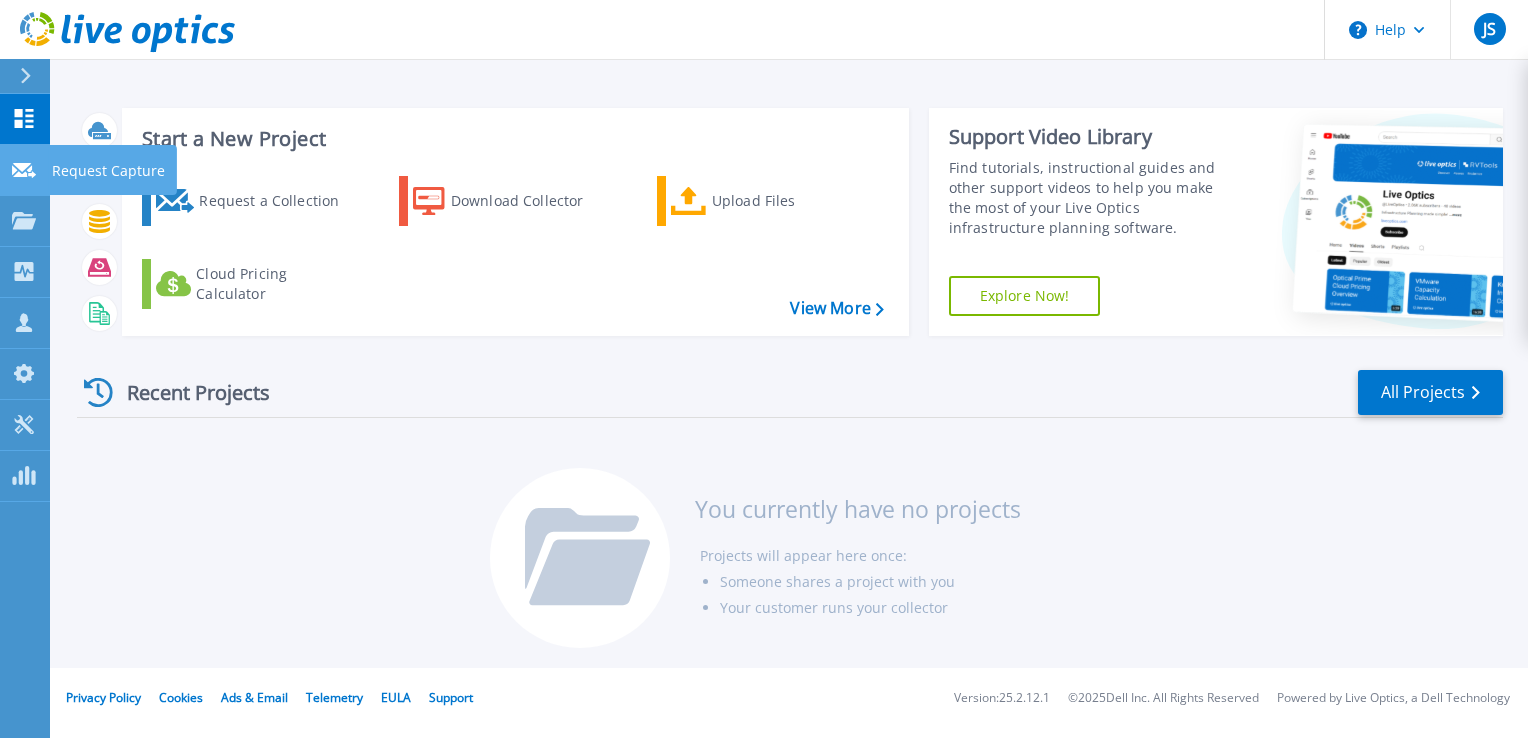 click on "Request Capture Request Capture" at bounding box center [25, 170] 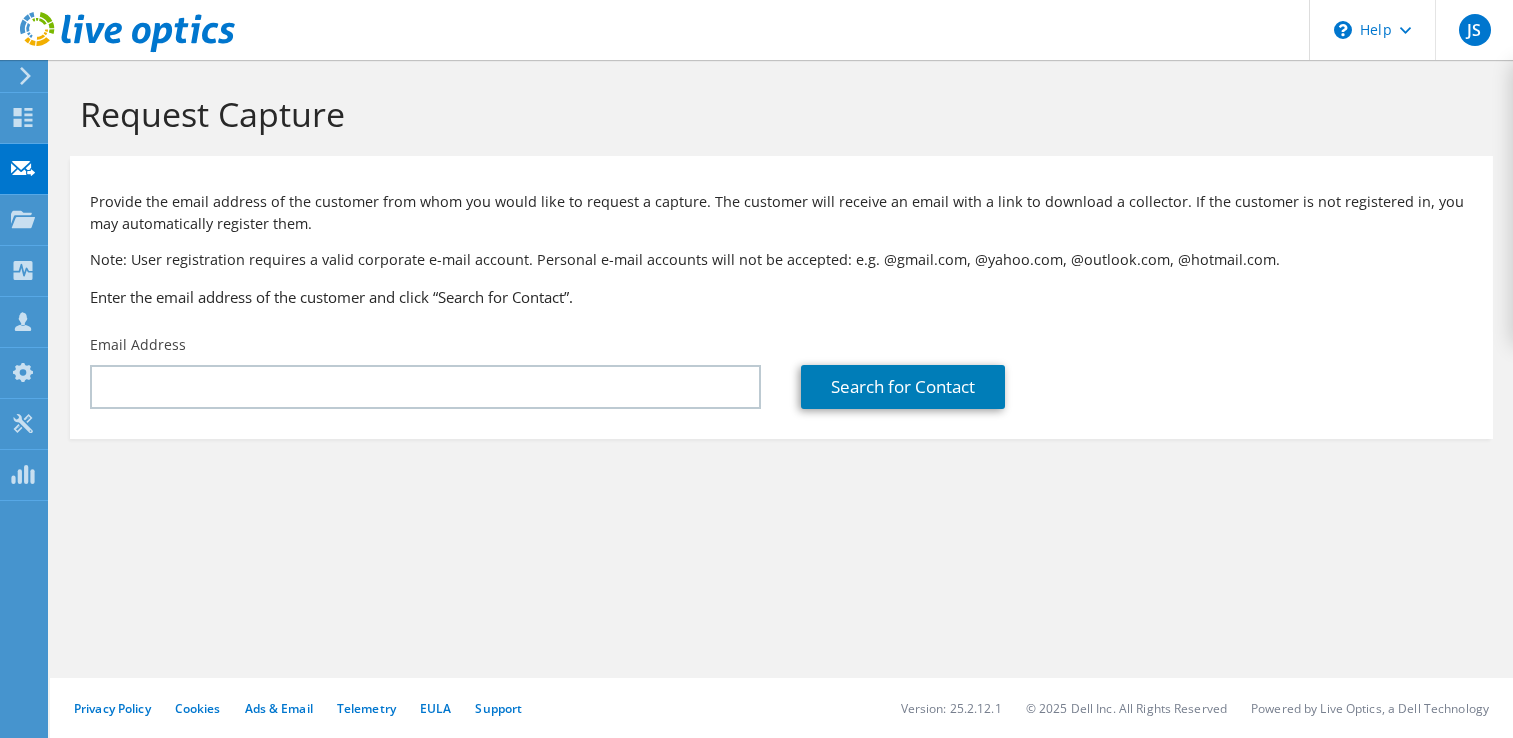 scroll, scrollTop: 0, scrollLeft: 0, axis: both 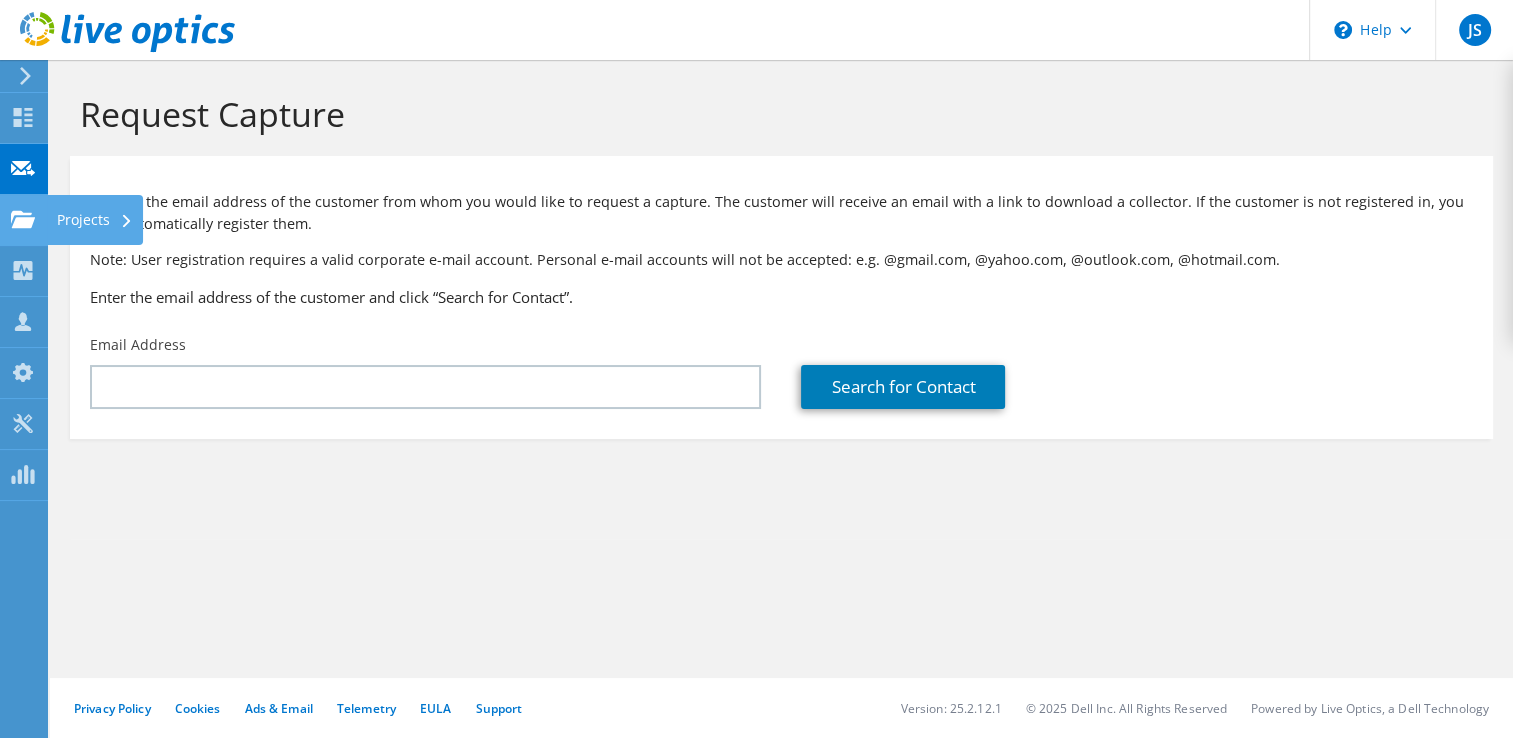 click 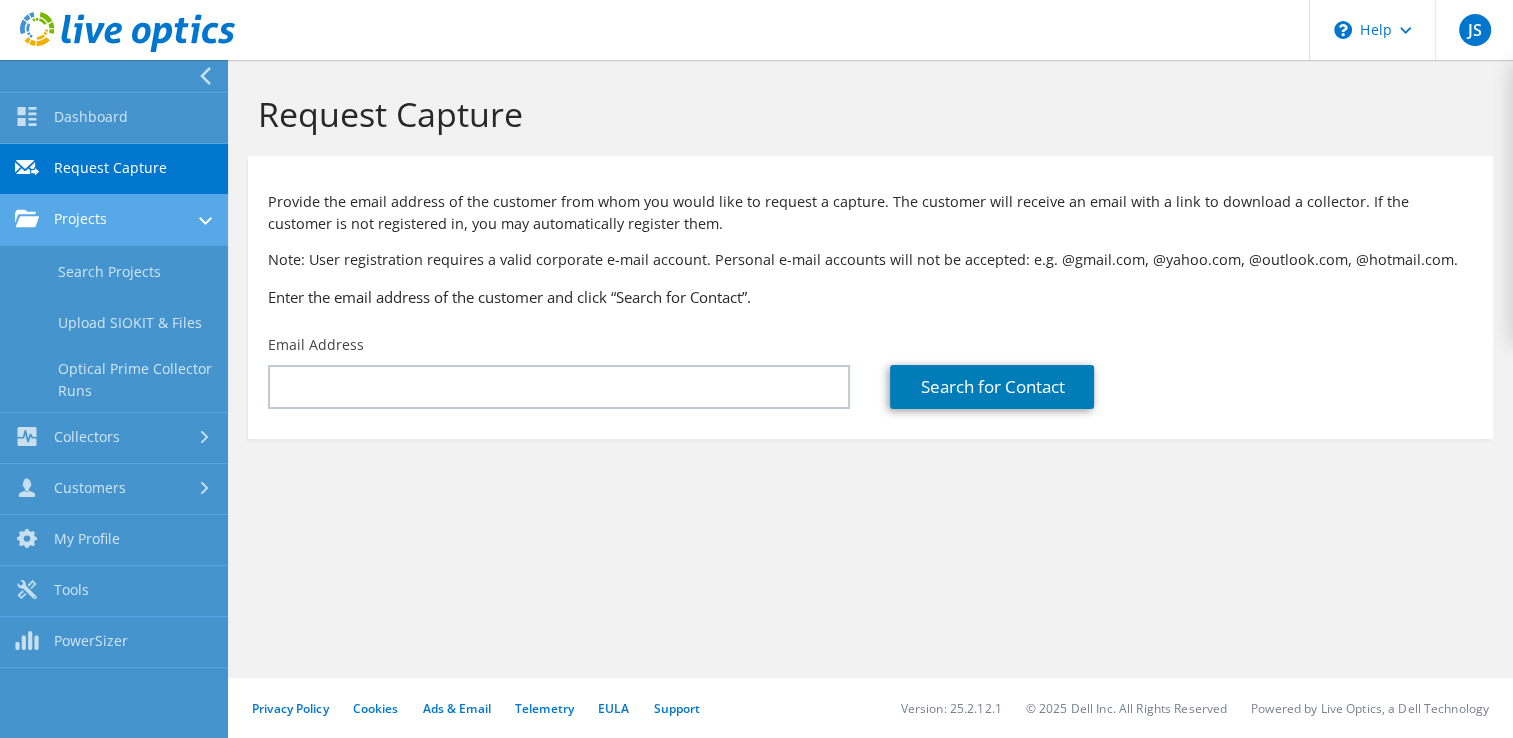 click on "Projects" at bounding box center (114, 220) 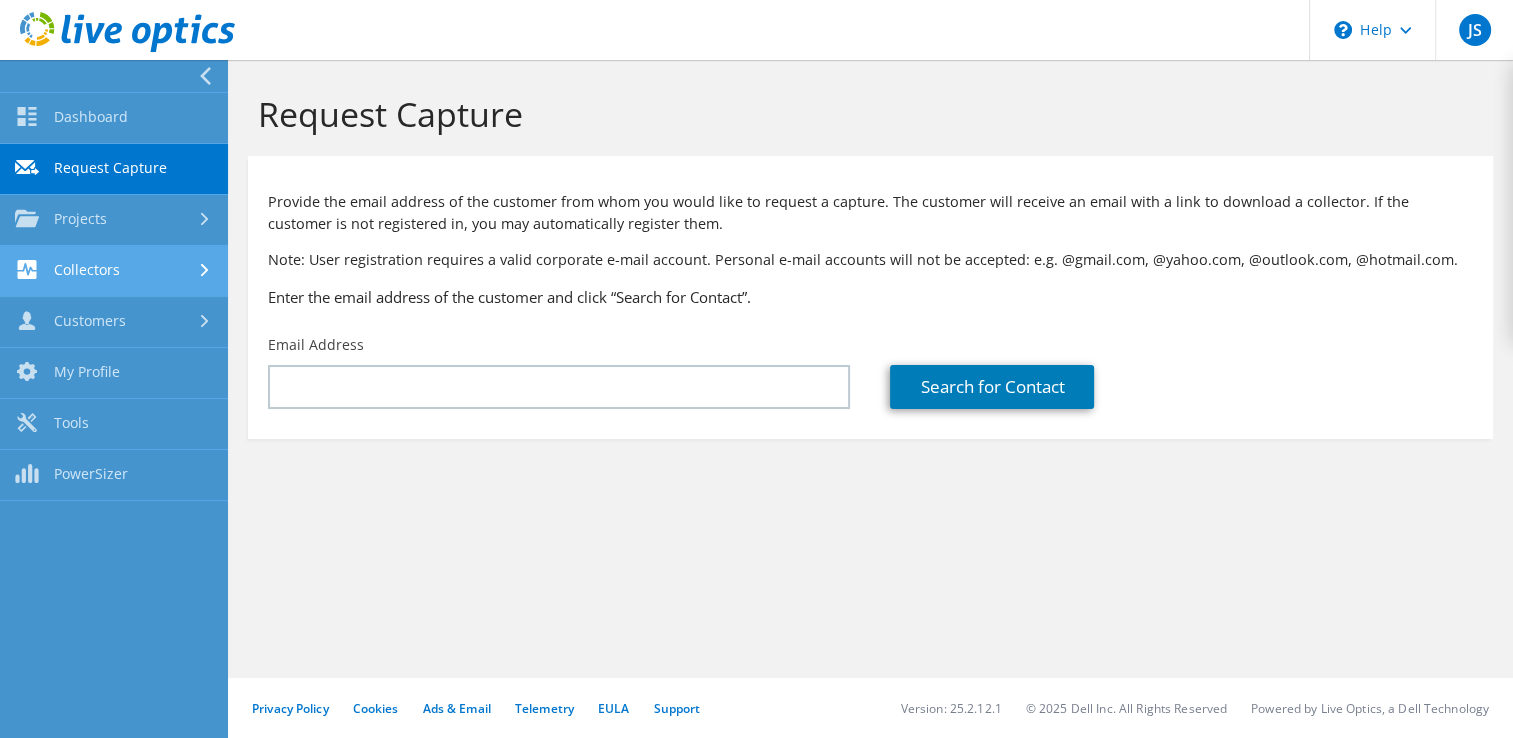 click on "Collectors" at bounding box center (114, 271) 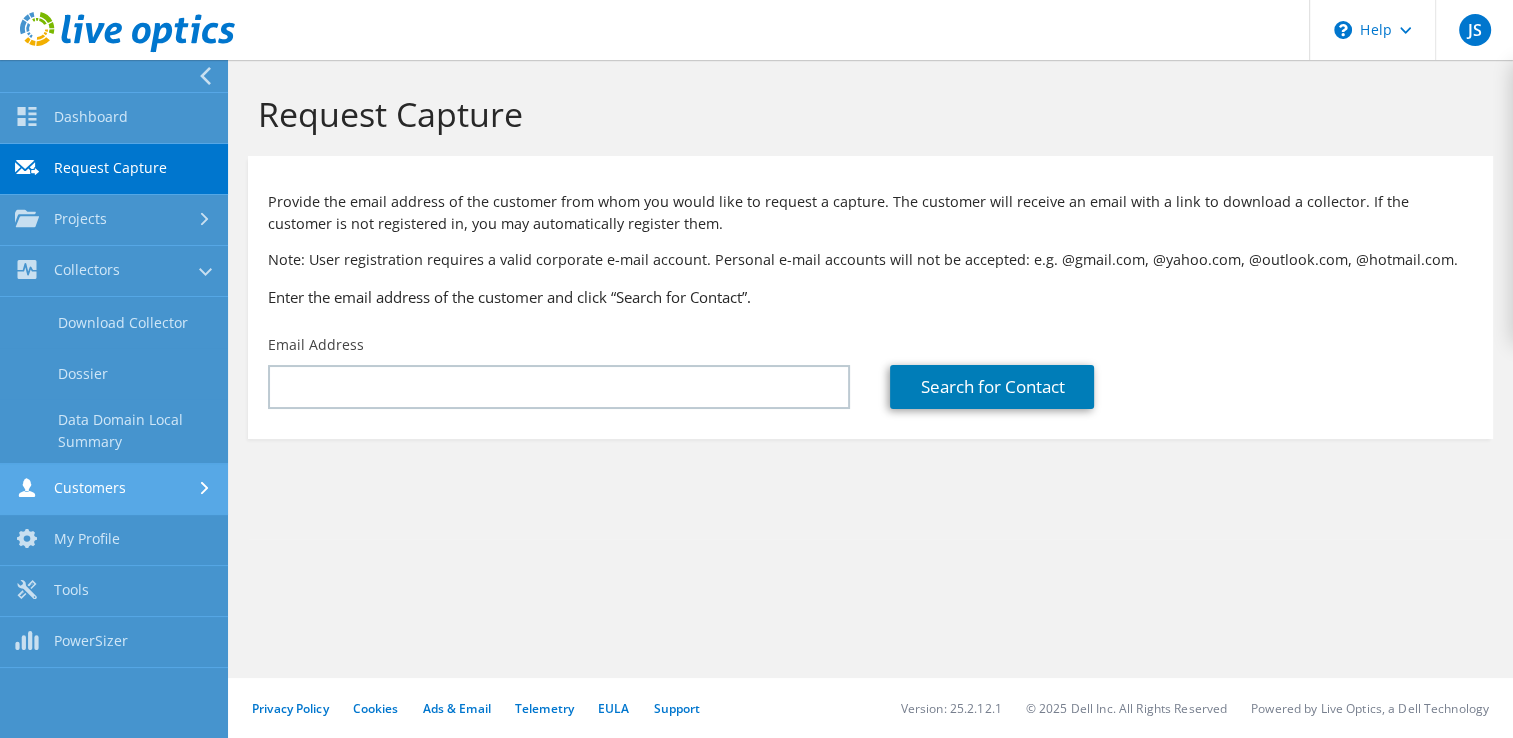 click on "Customers" at bounding box center (114, 489) 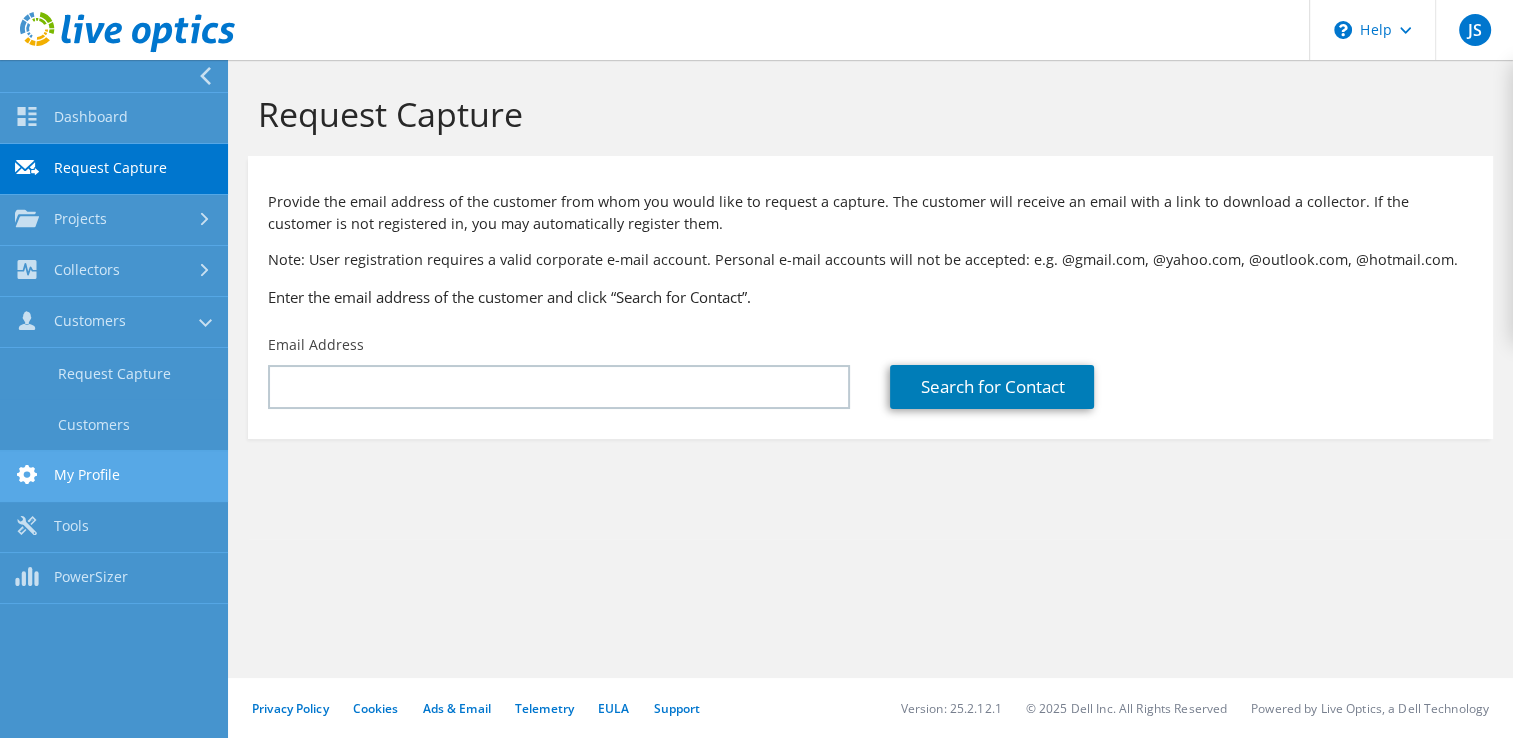 click 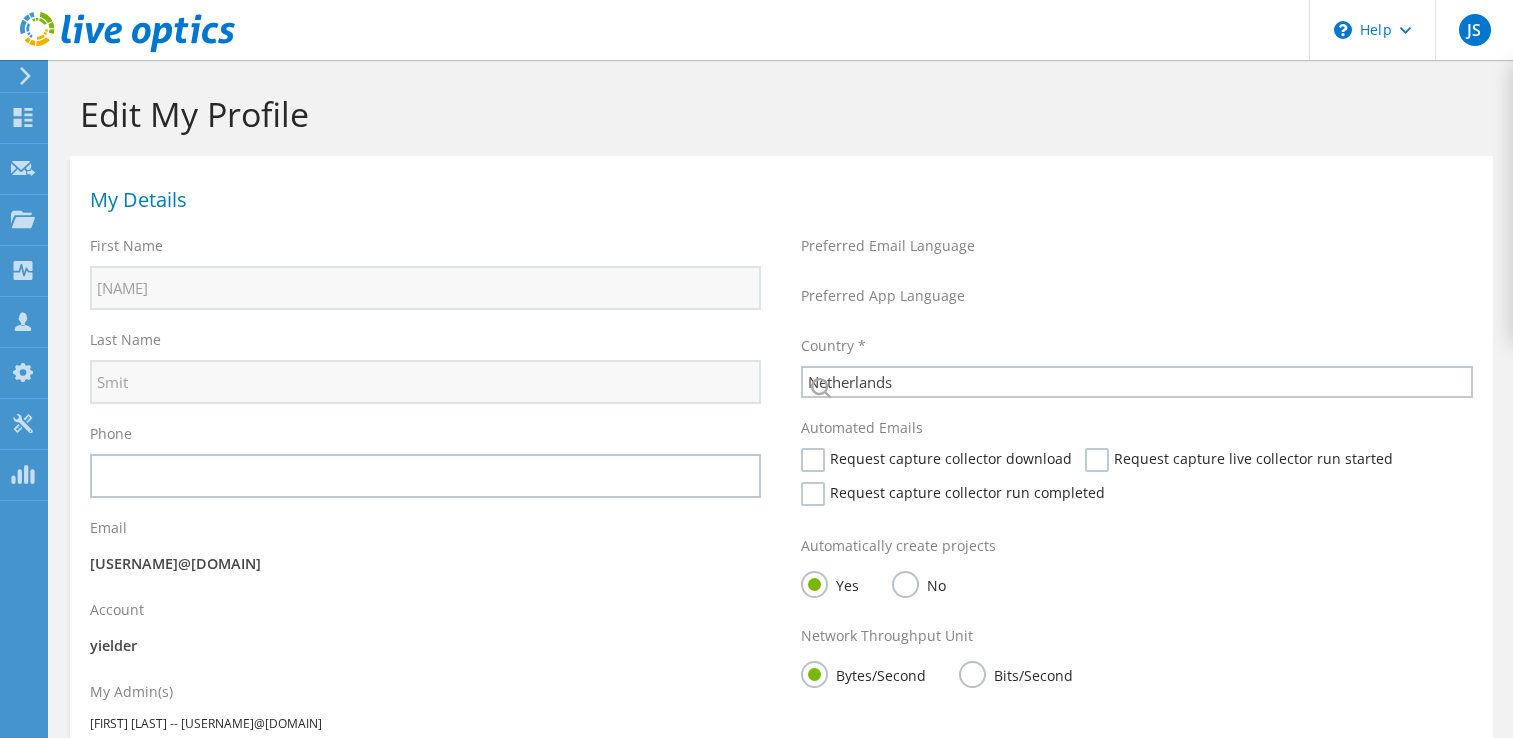 select on "160" 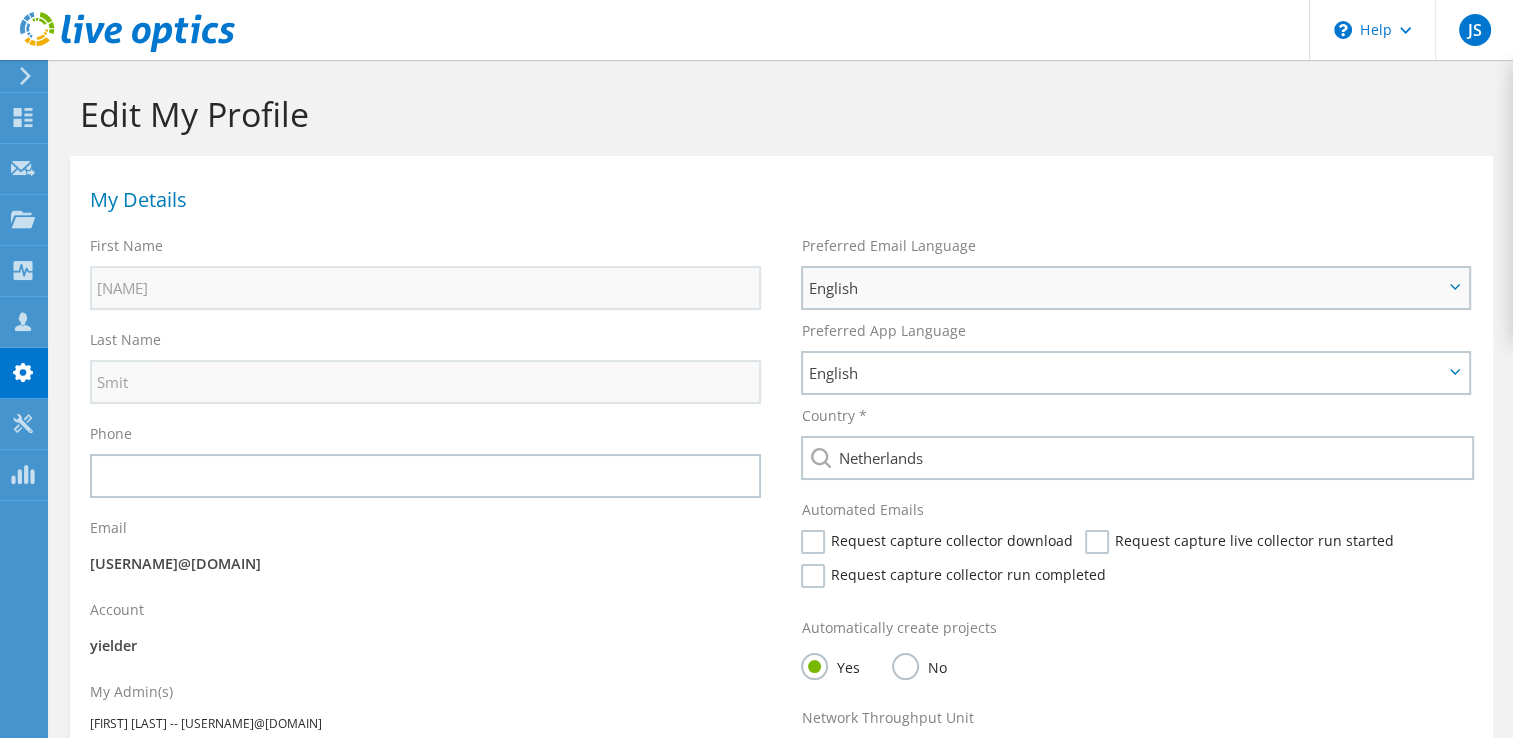 click on "English" at bounding box center (1125, 288) 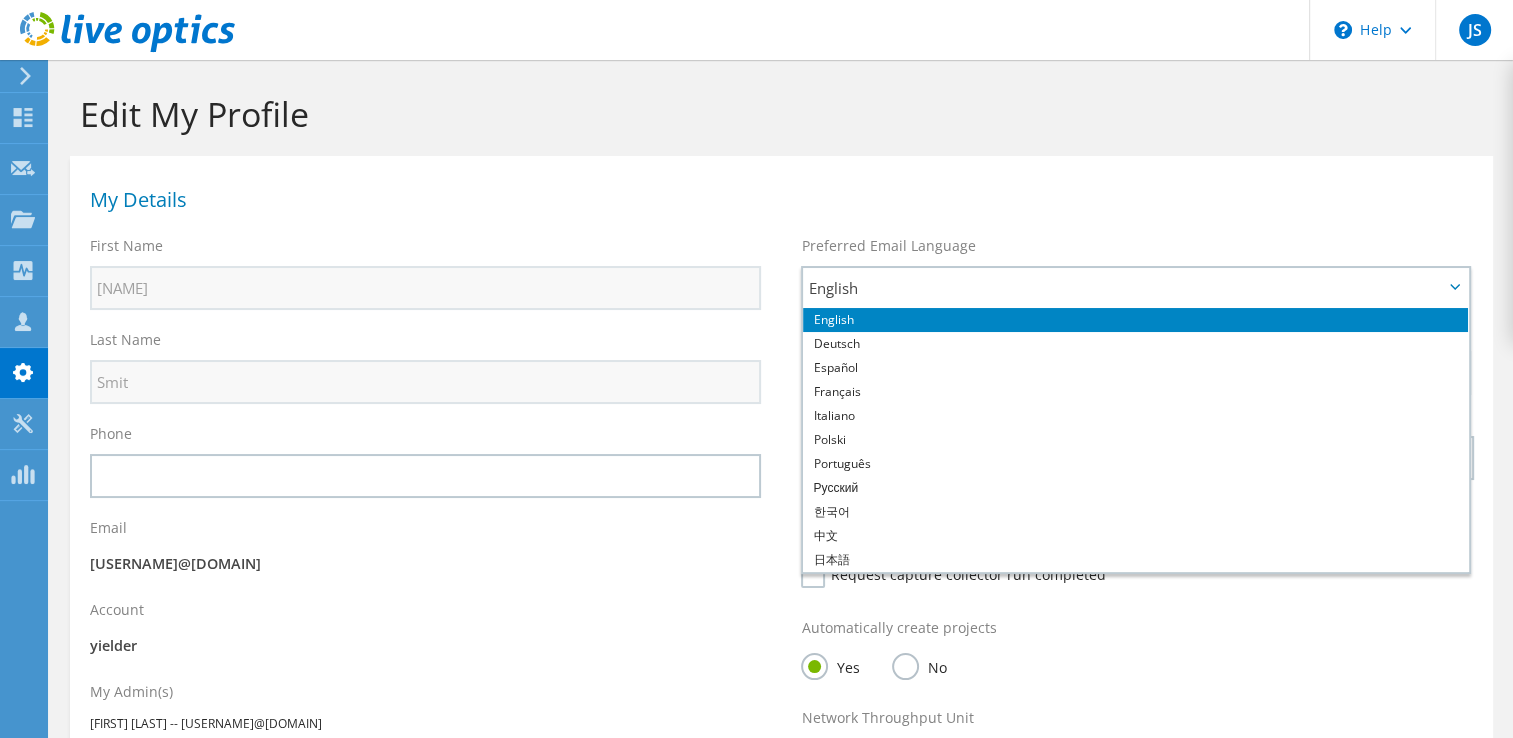 click on "My Details" at bounding box center (781, 196) 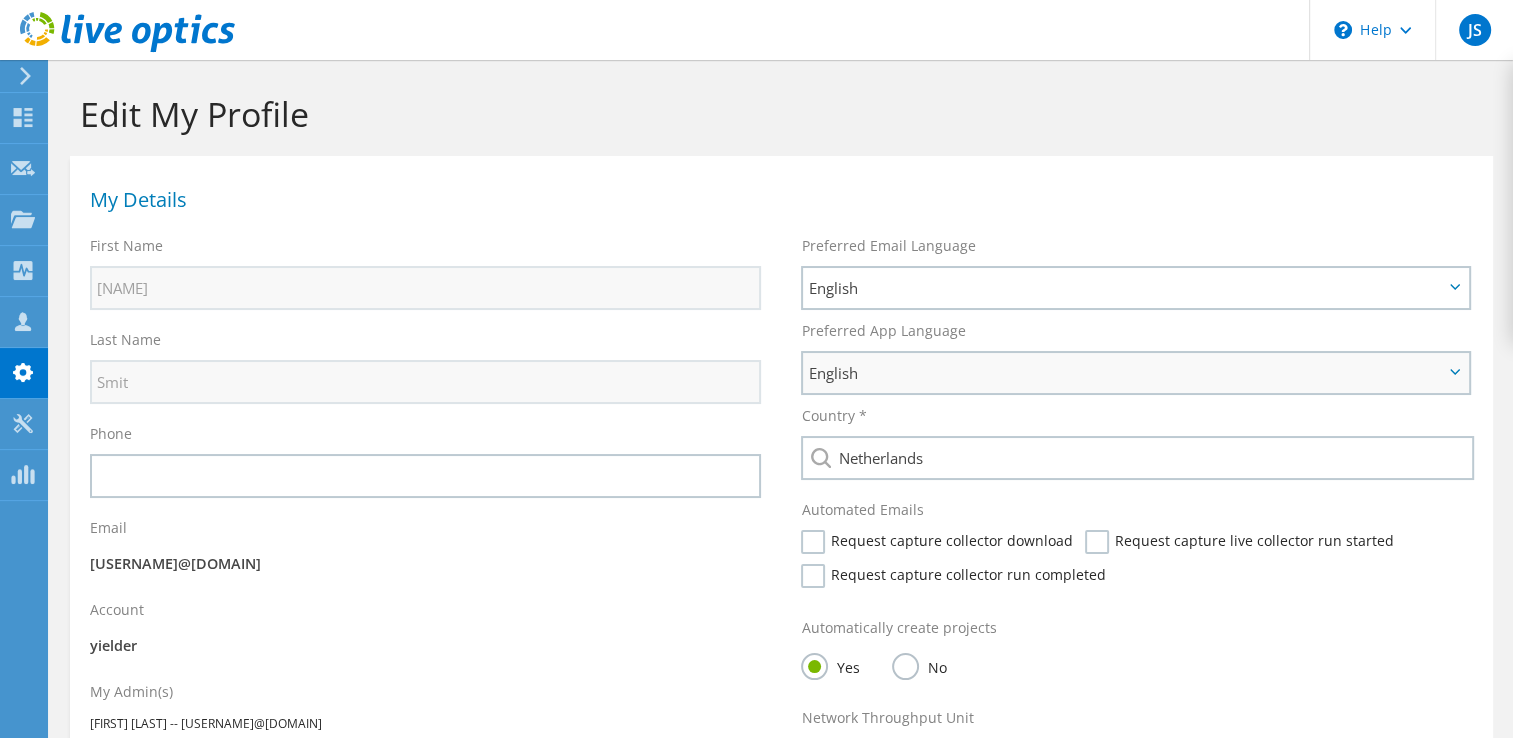 click on "English" at bounding box center (1125, 373) 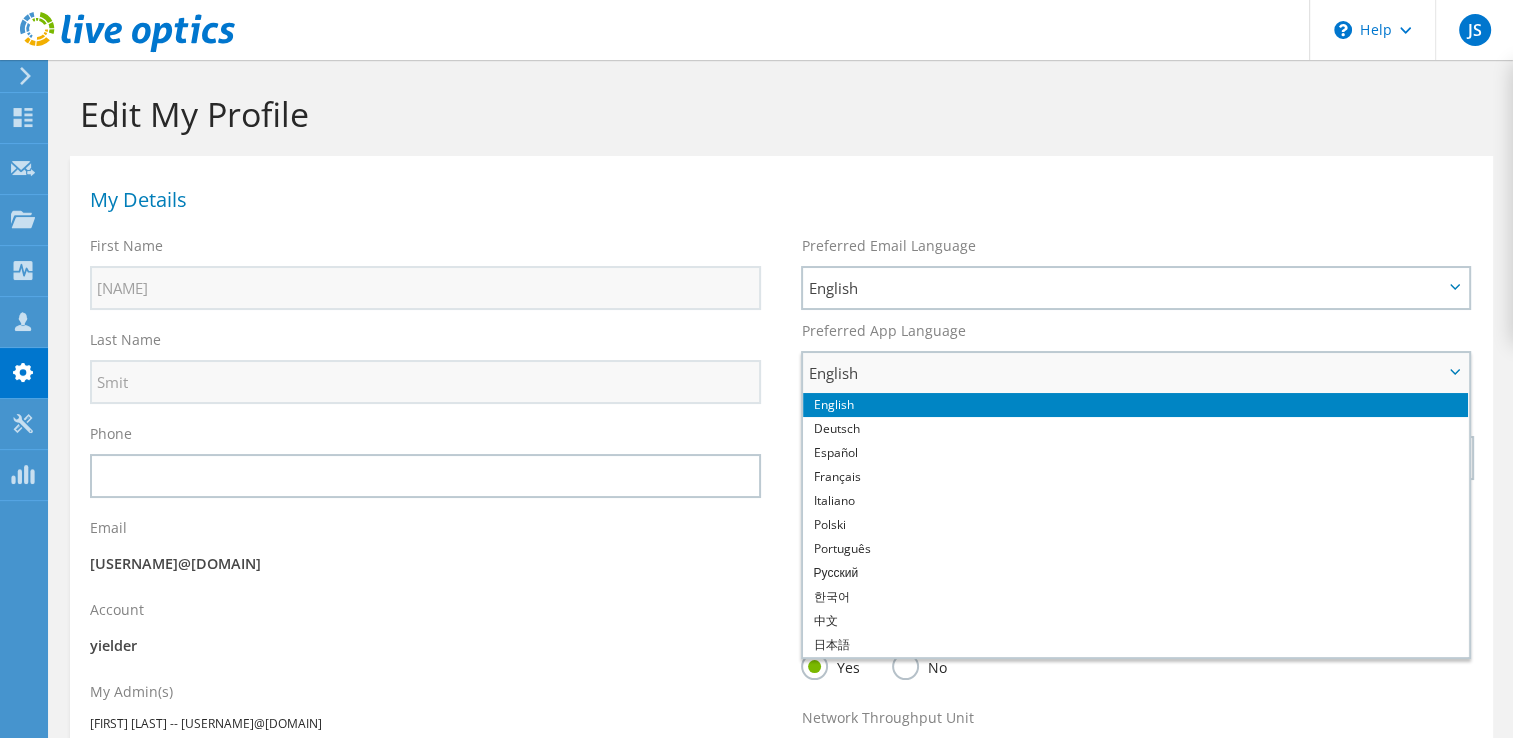 click on "English" at bounding box center (1125, 373) 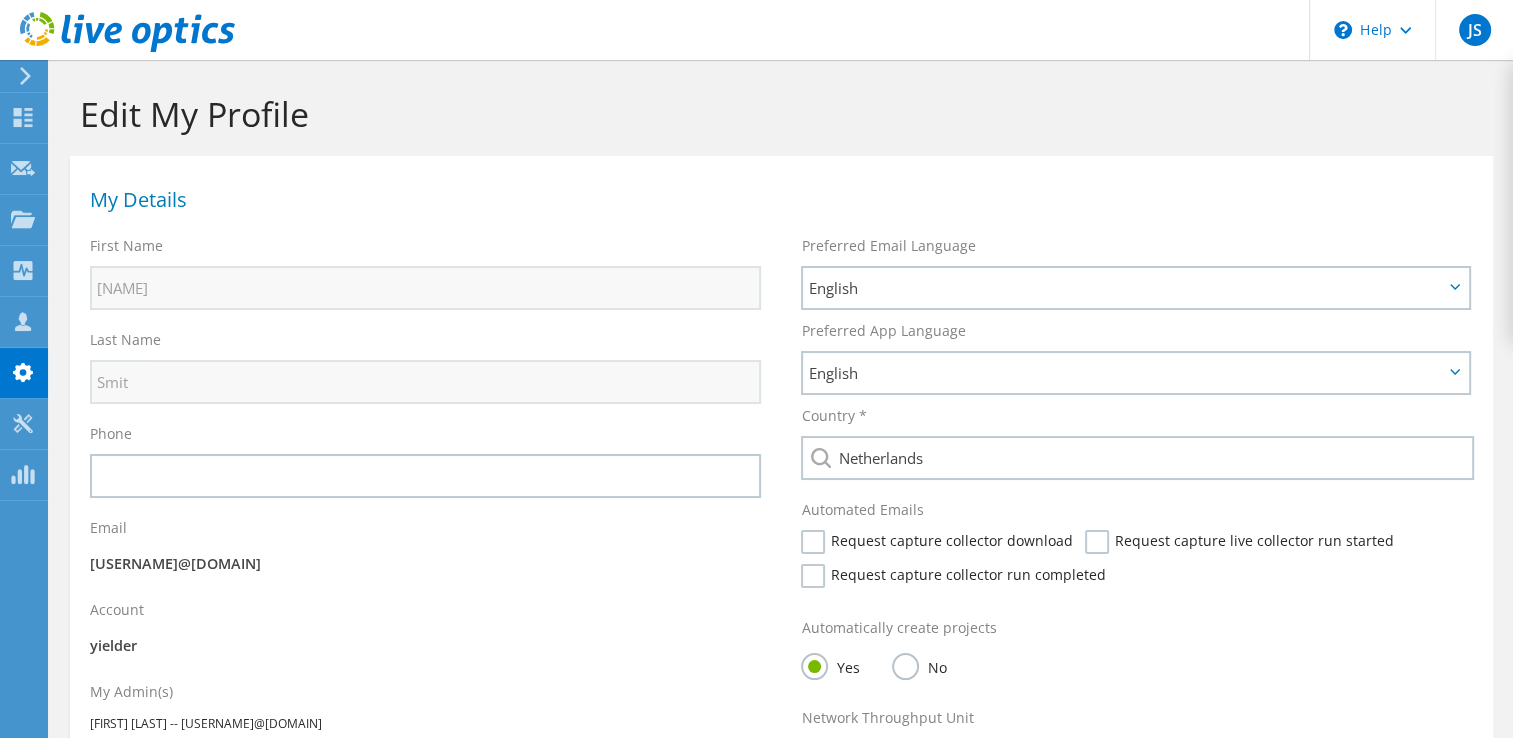 click on "[USERNAME]@[DOMAIN].com" at bounding box center [425, 564] 